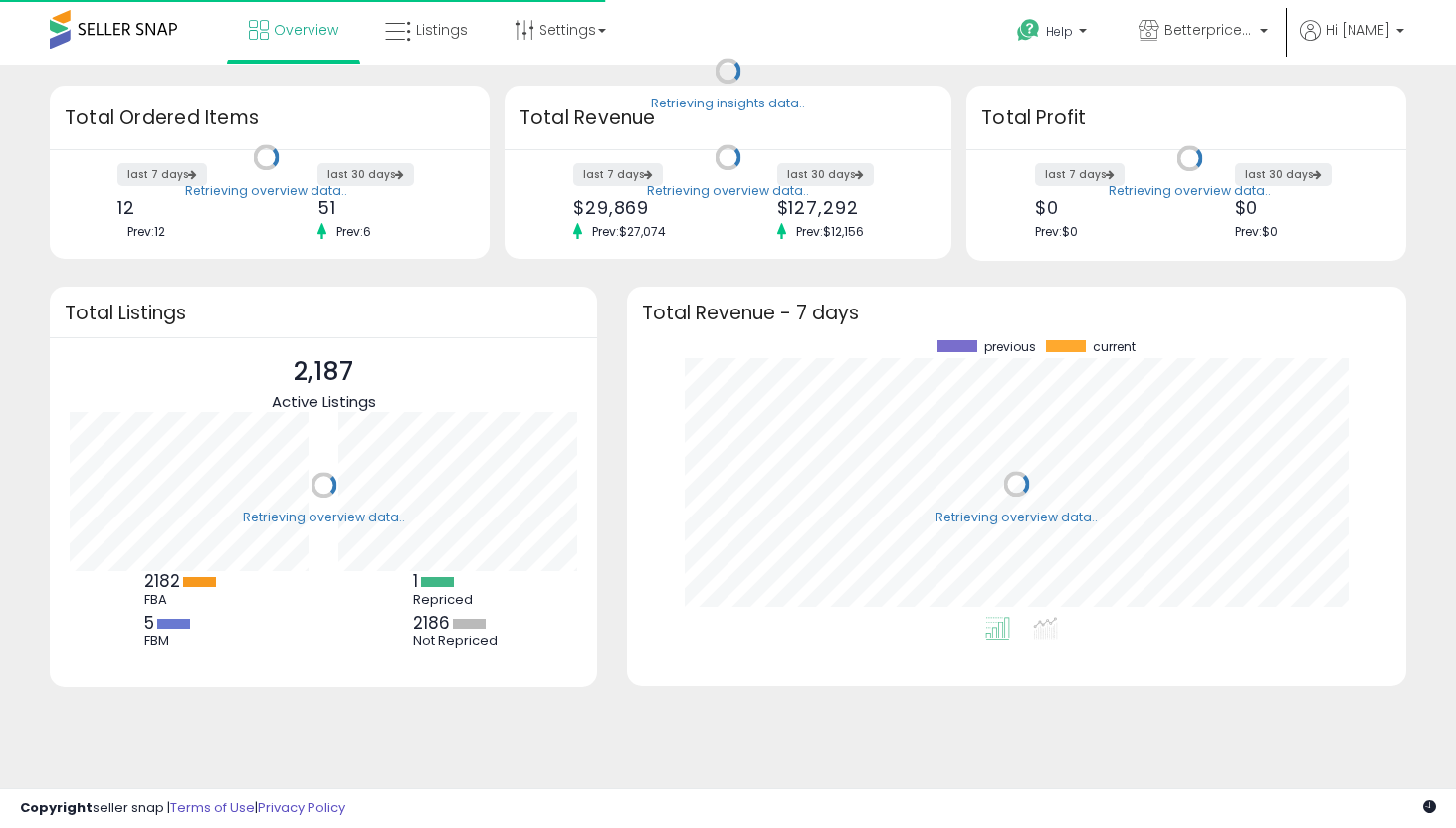scroll, scrollTop: 0, scrollLeft: 0, axis: both 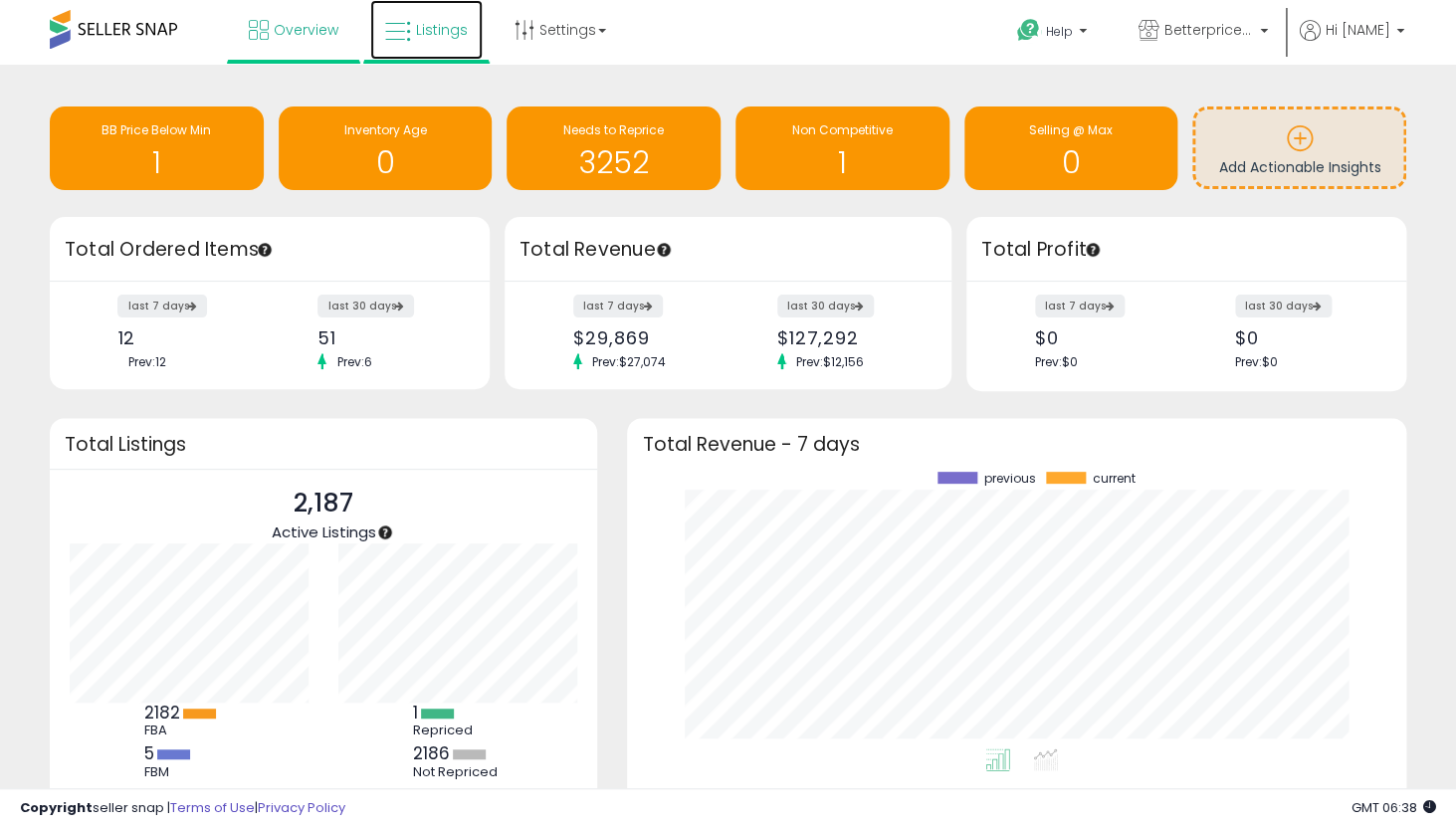 click on "Listings" at bounding box center [442, 30] 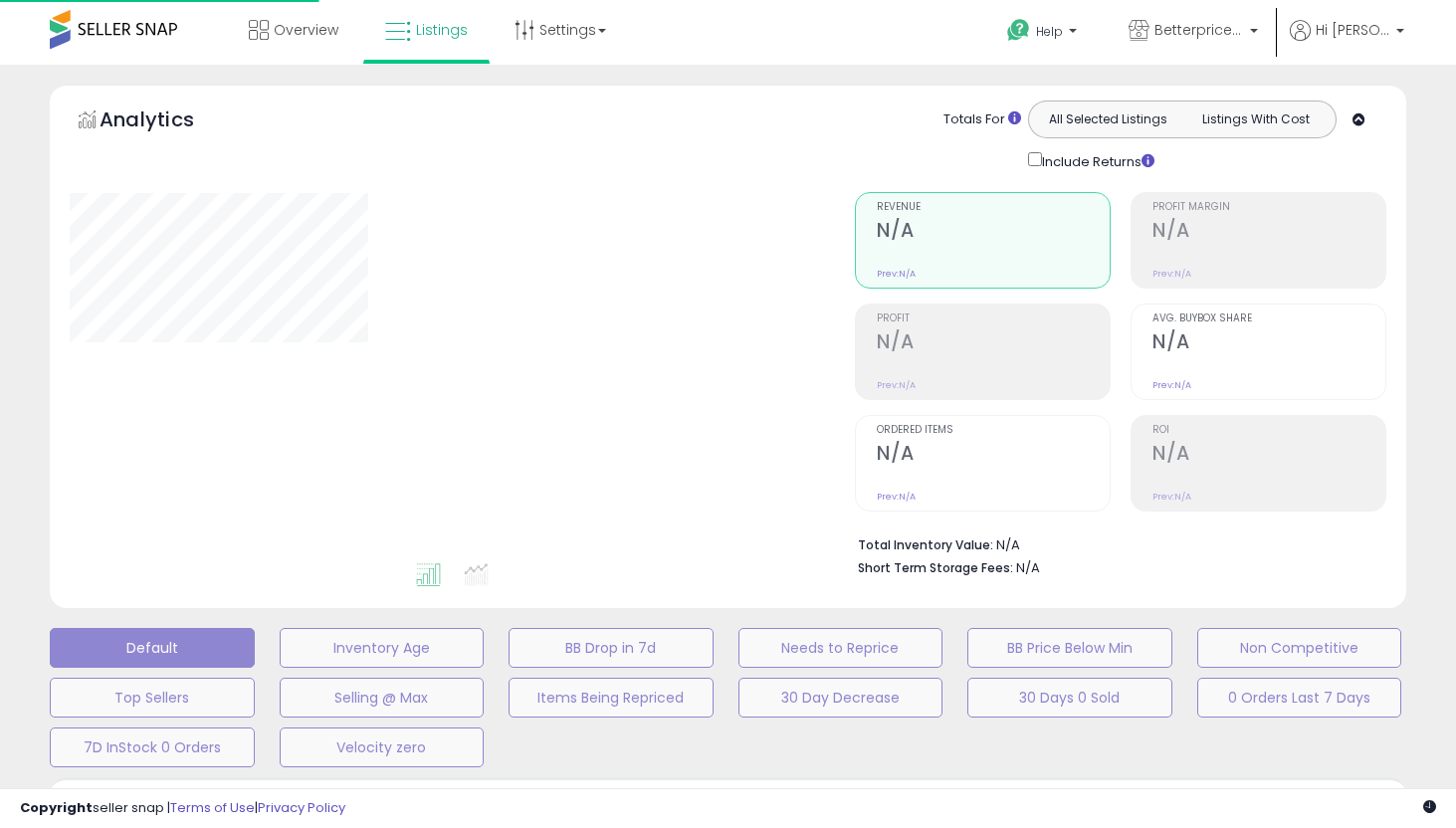 scroll, scrollTop: 0, scrollLeft: 0, axis: both 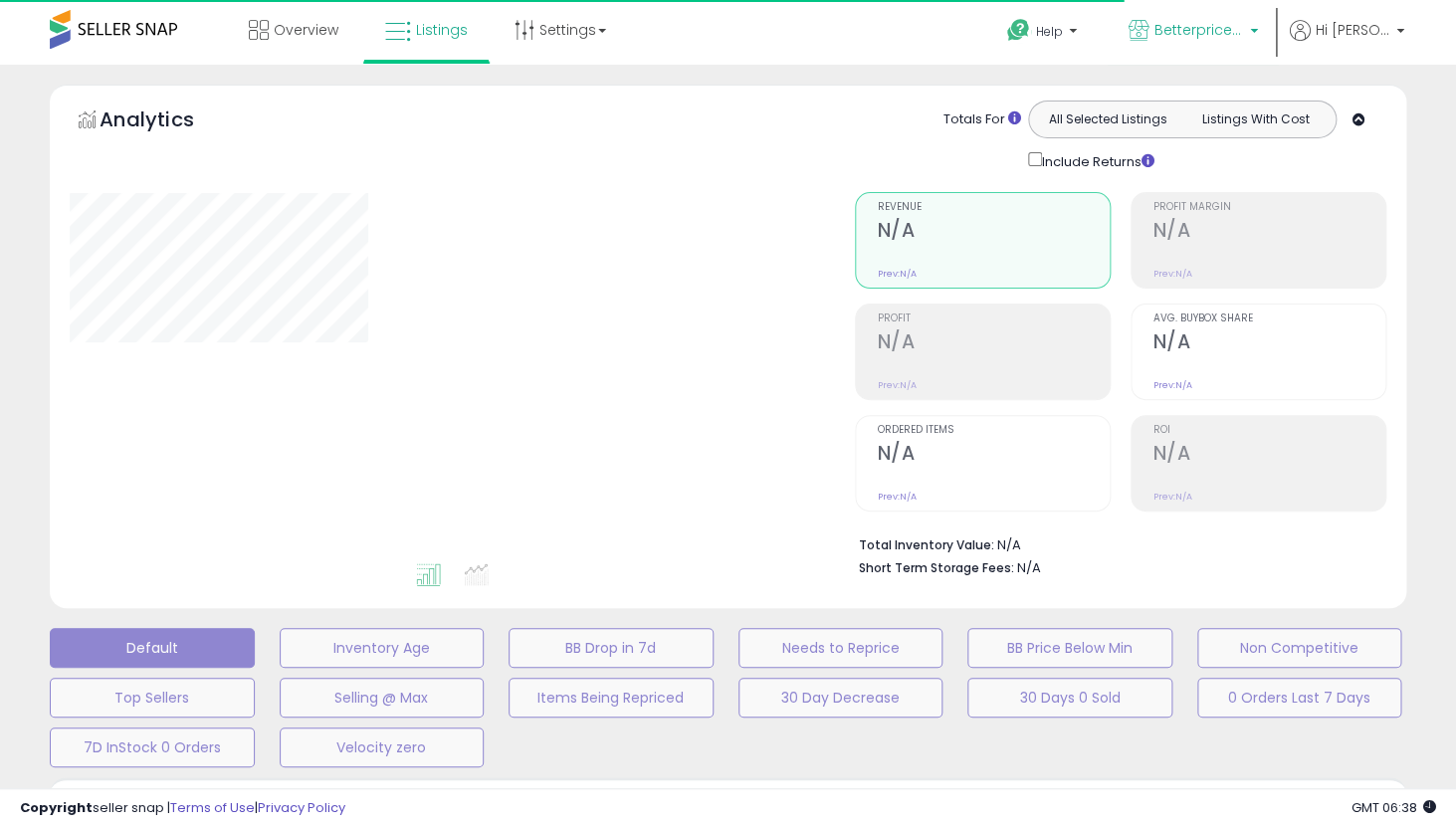 click on "Betterpricer - MX" at bounding box center [1193, 32] 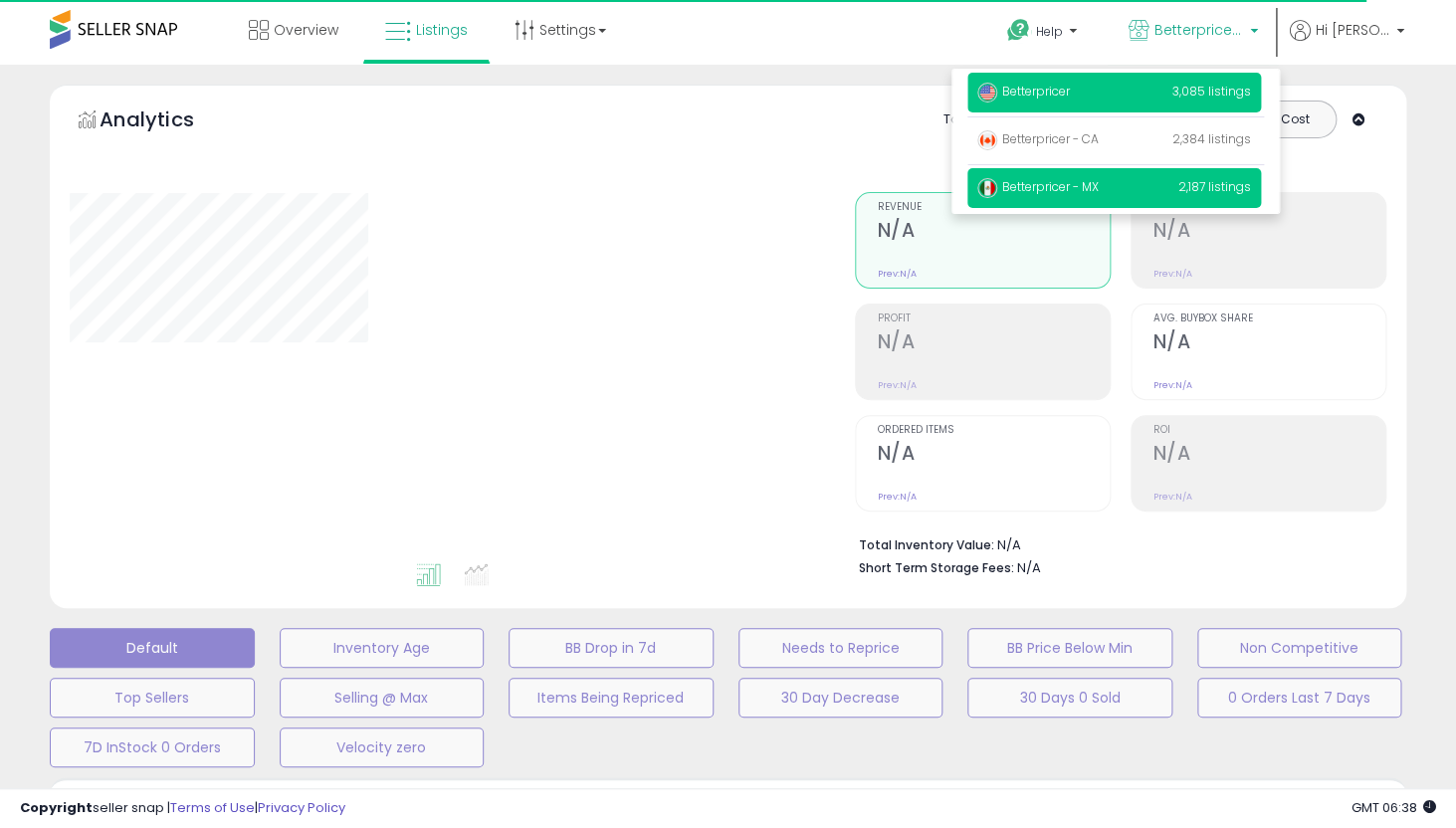 click on "Betterpricer" at bounding box center [1023, 91] 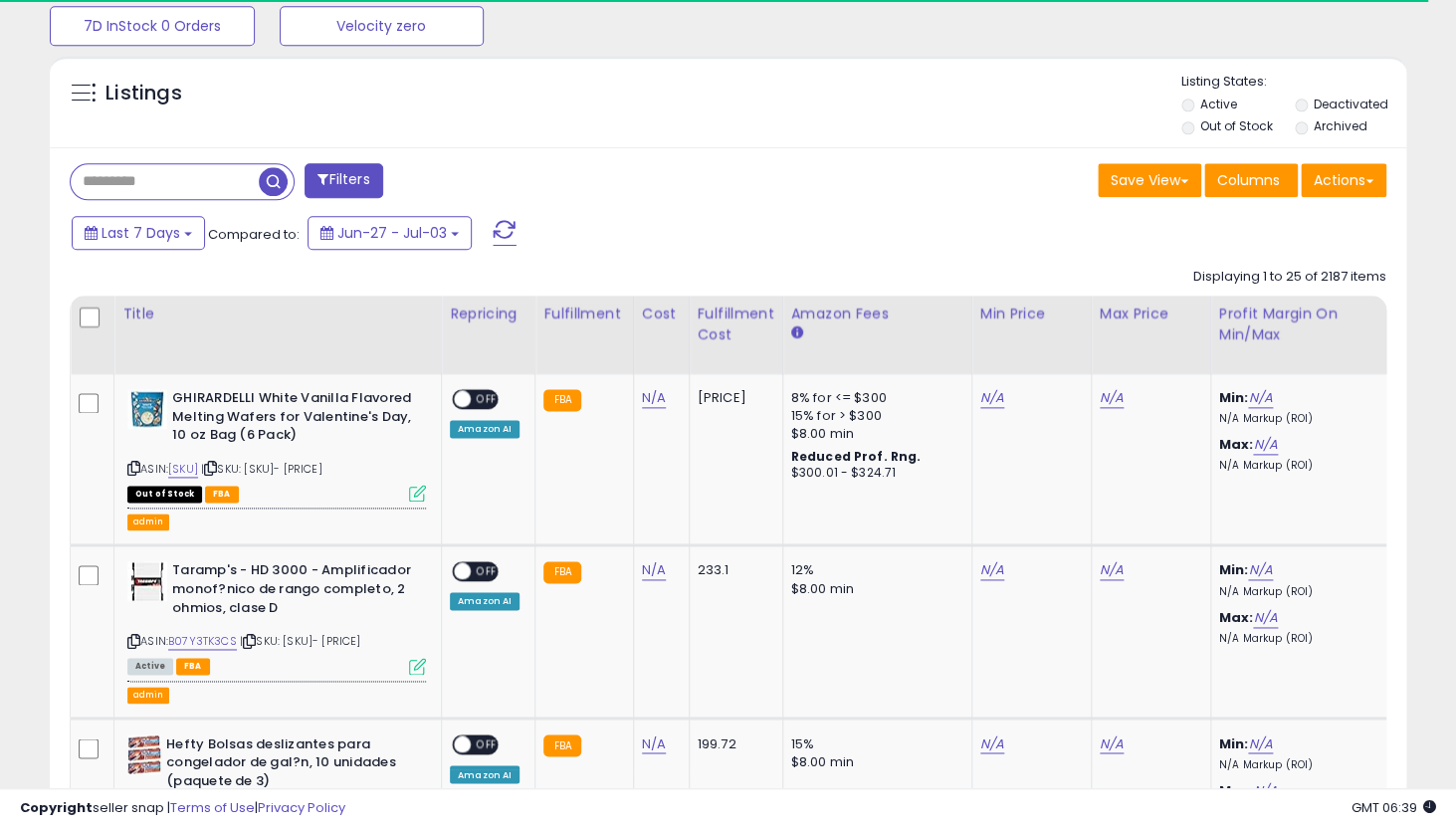 scroll, scrollTop: 720, scrollLeft: 0, axis: vertical 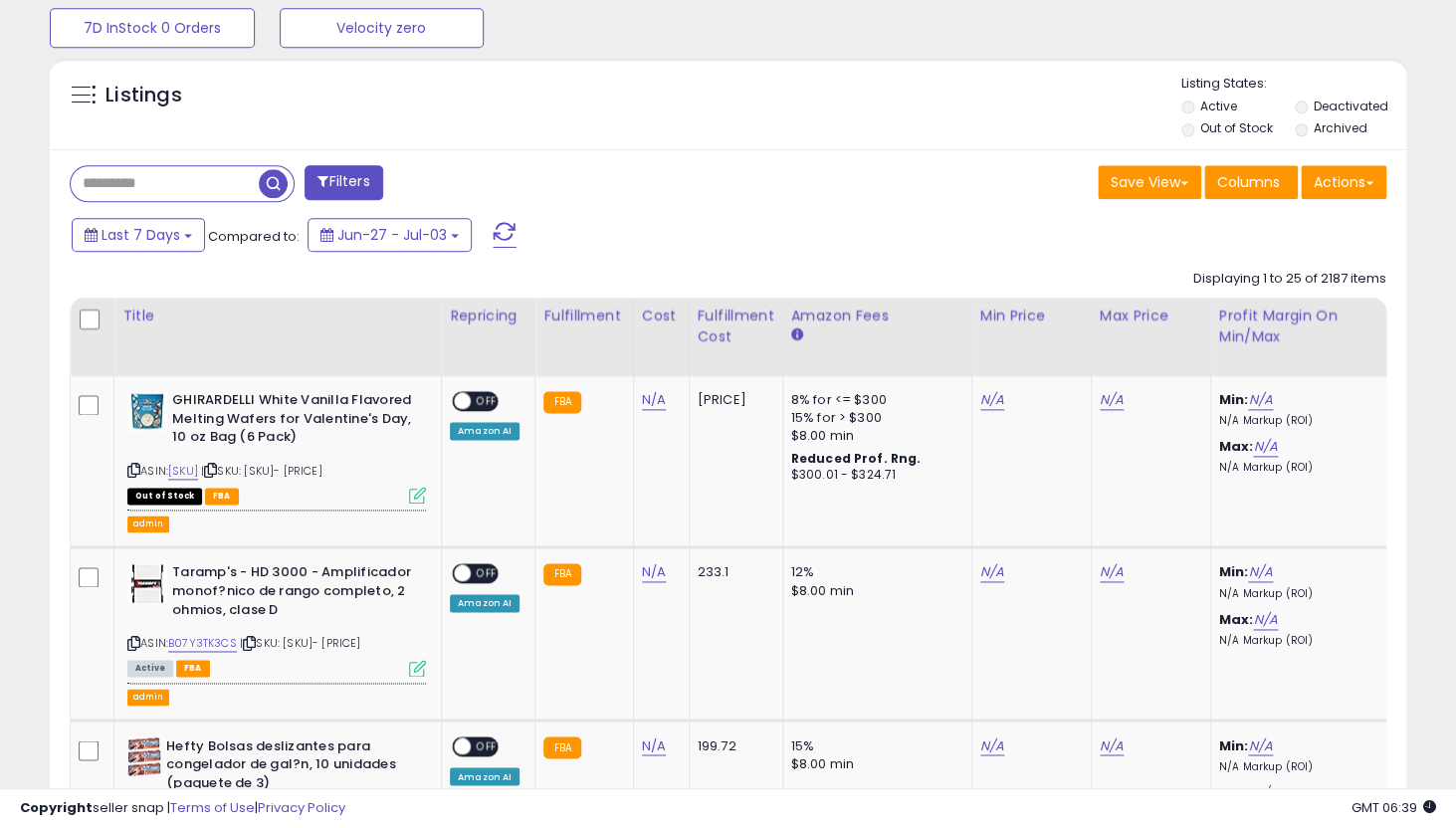 click at bounding box center (164, 183) 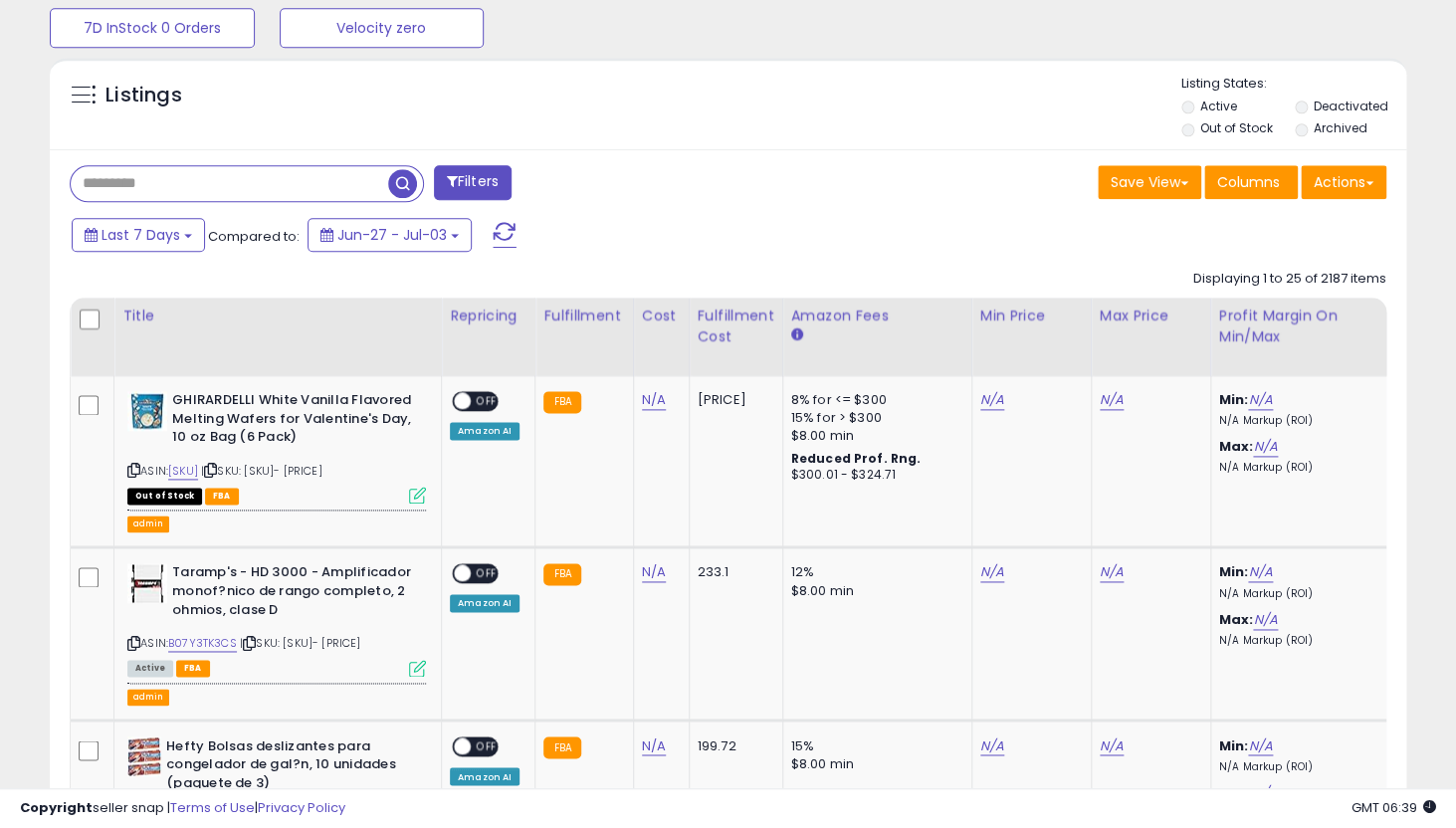 paste on "**********" 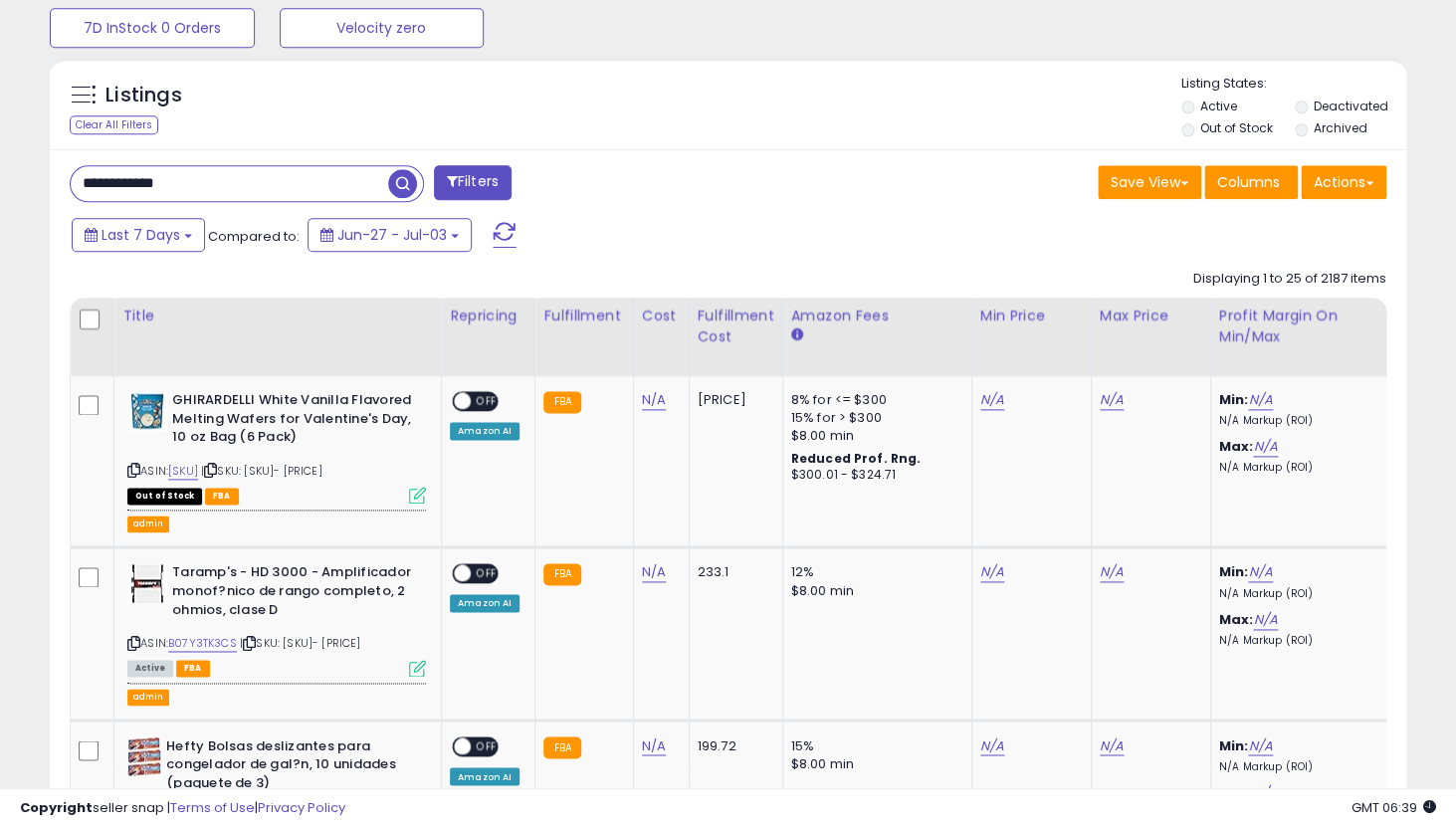 type on "**********" 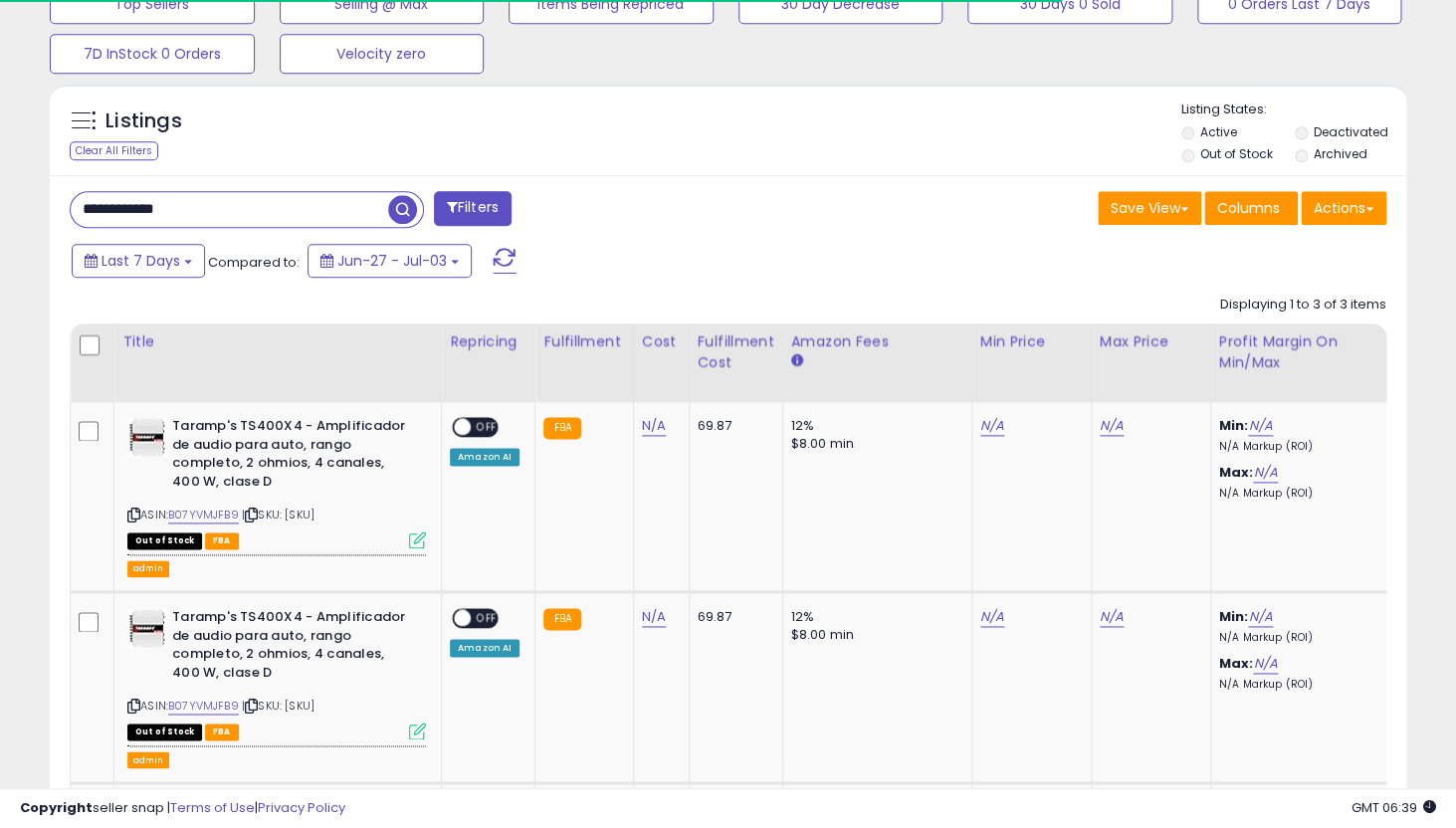 scroll, scrollTop: 1008, scrollLeft: 0, axis: vertical 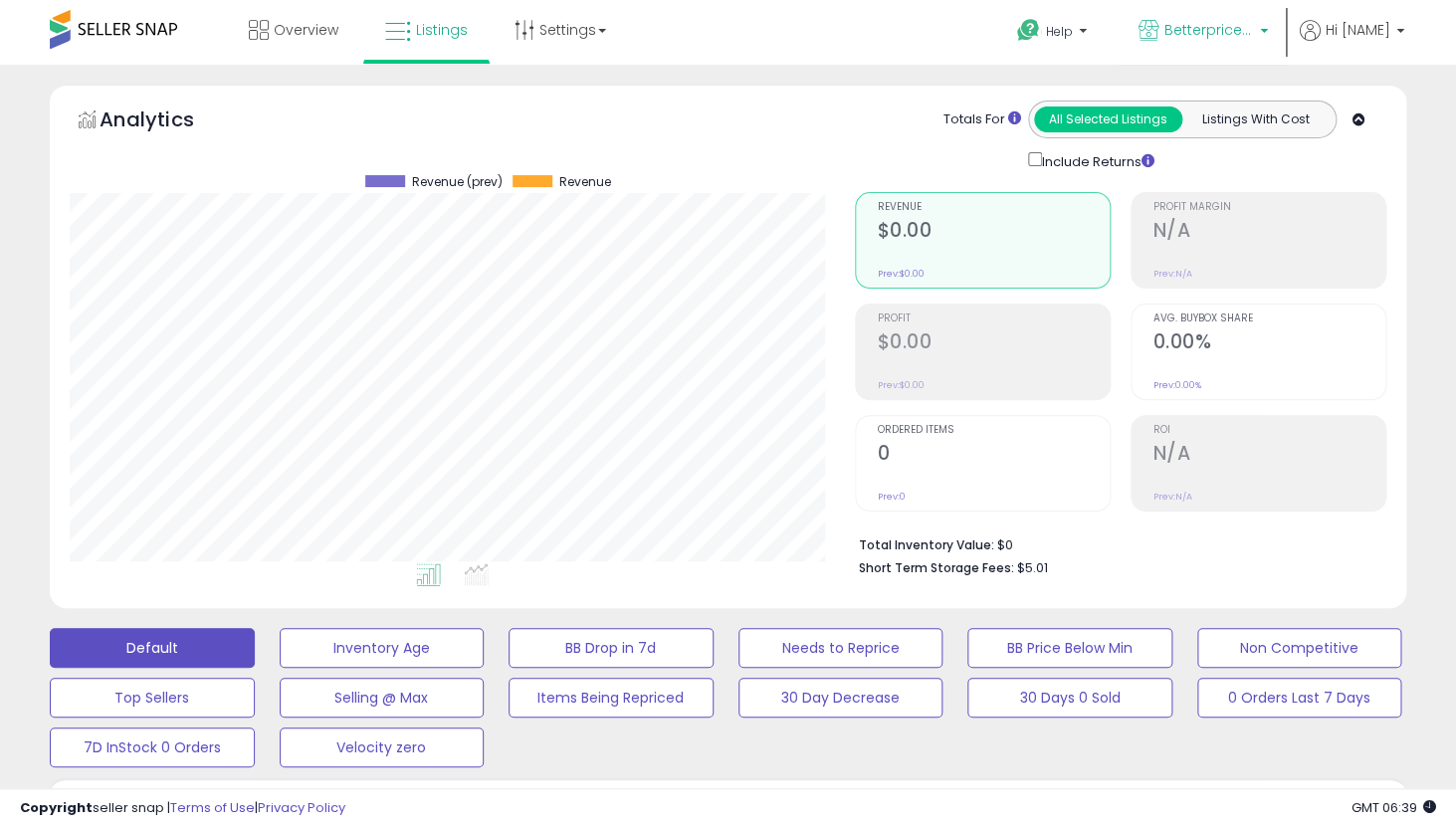 click on "Betterpricer - MX" at bounding box center [1203, 32] 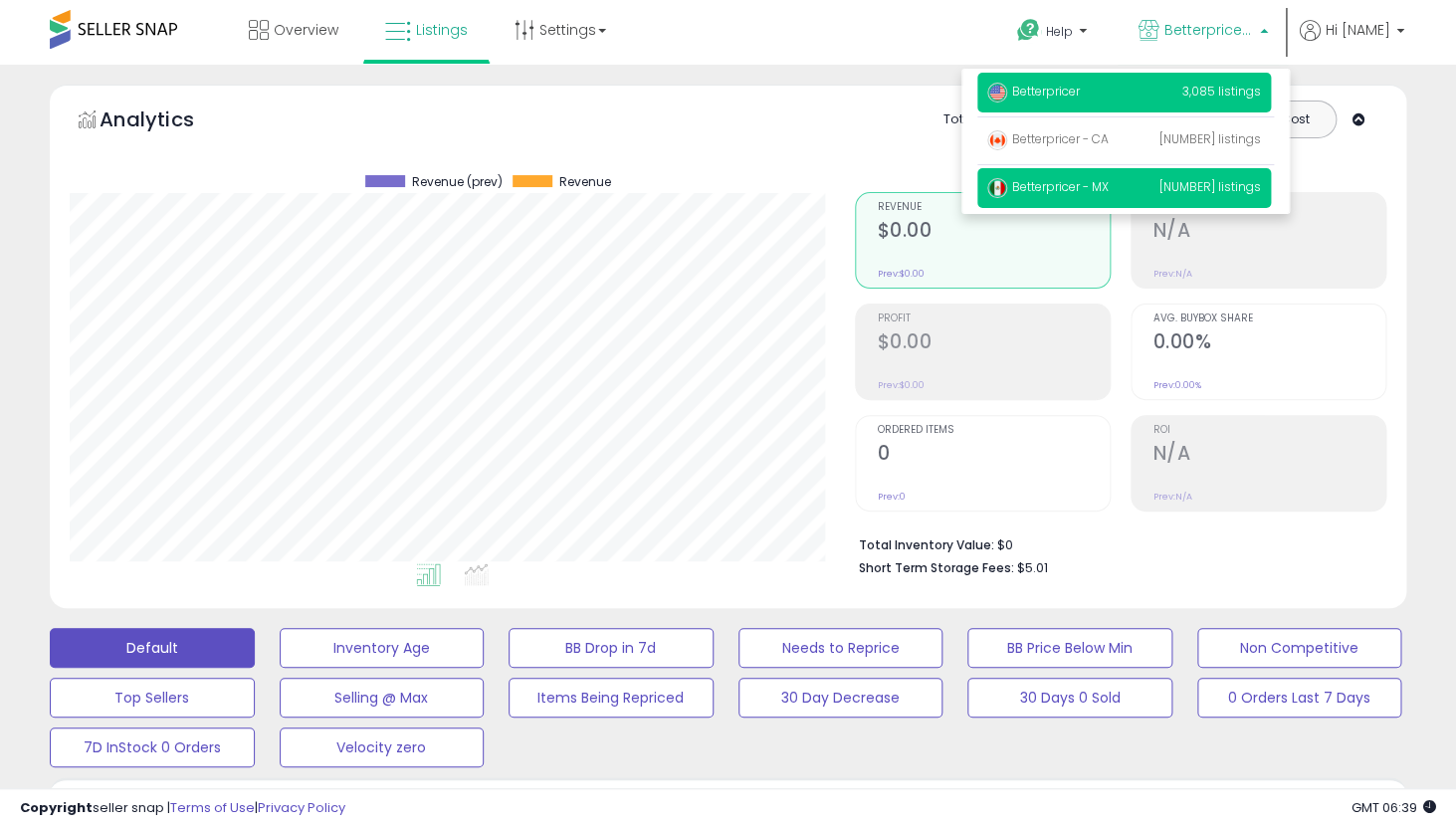 click on "Betterpricer
[NUMBER]
listings" at bounding box center [1124, 93] 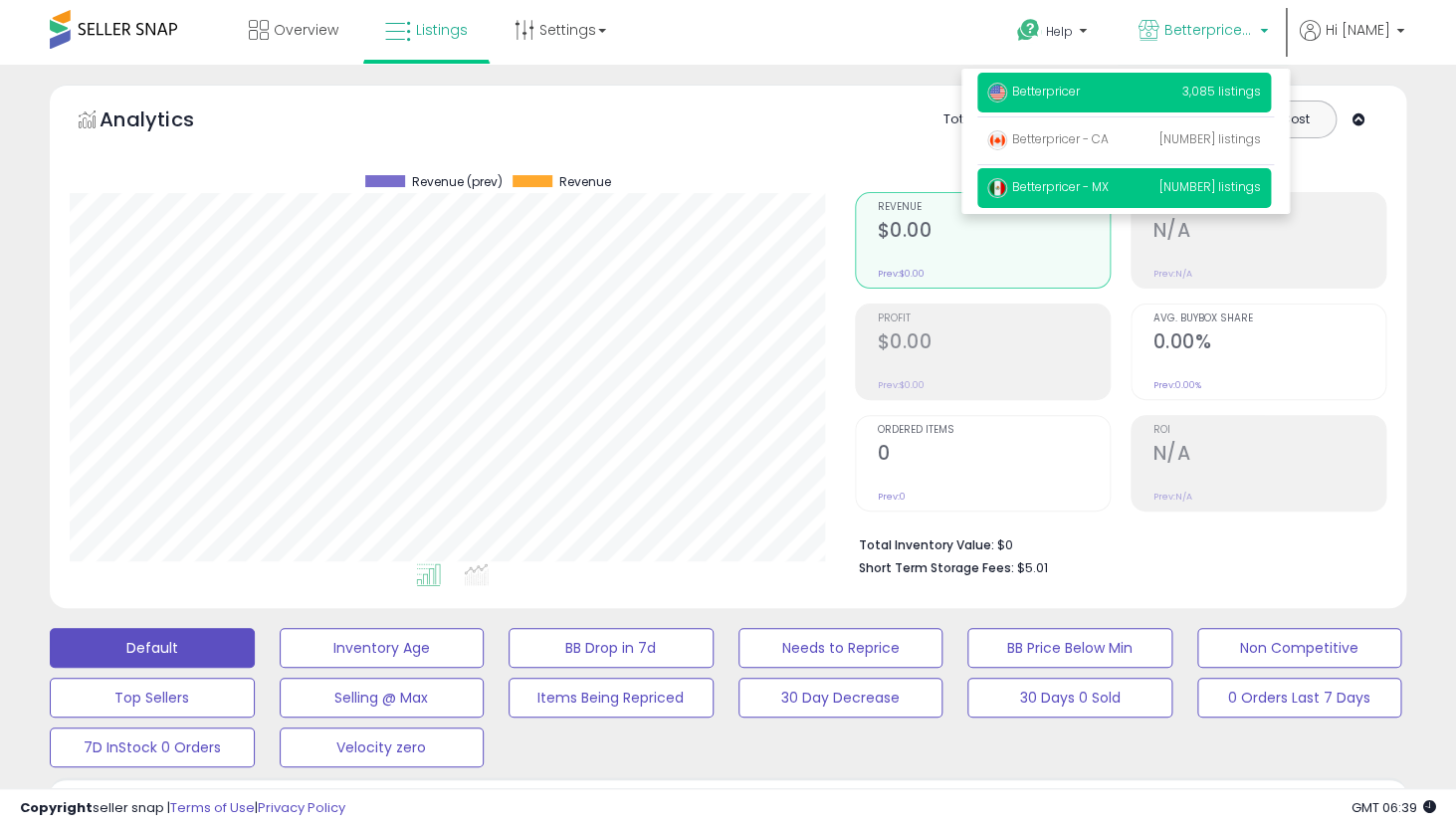 click on "Betterpricer" at bounding box center (1033, 91) 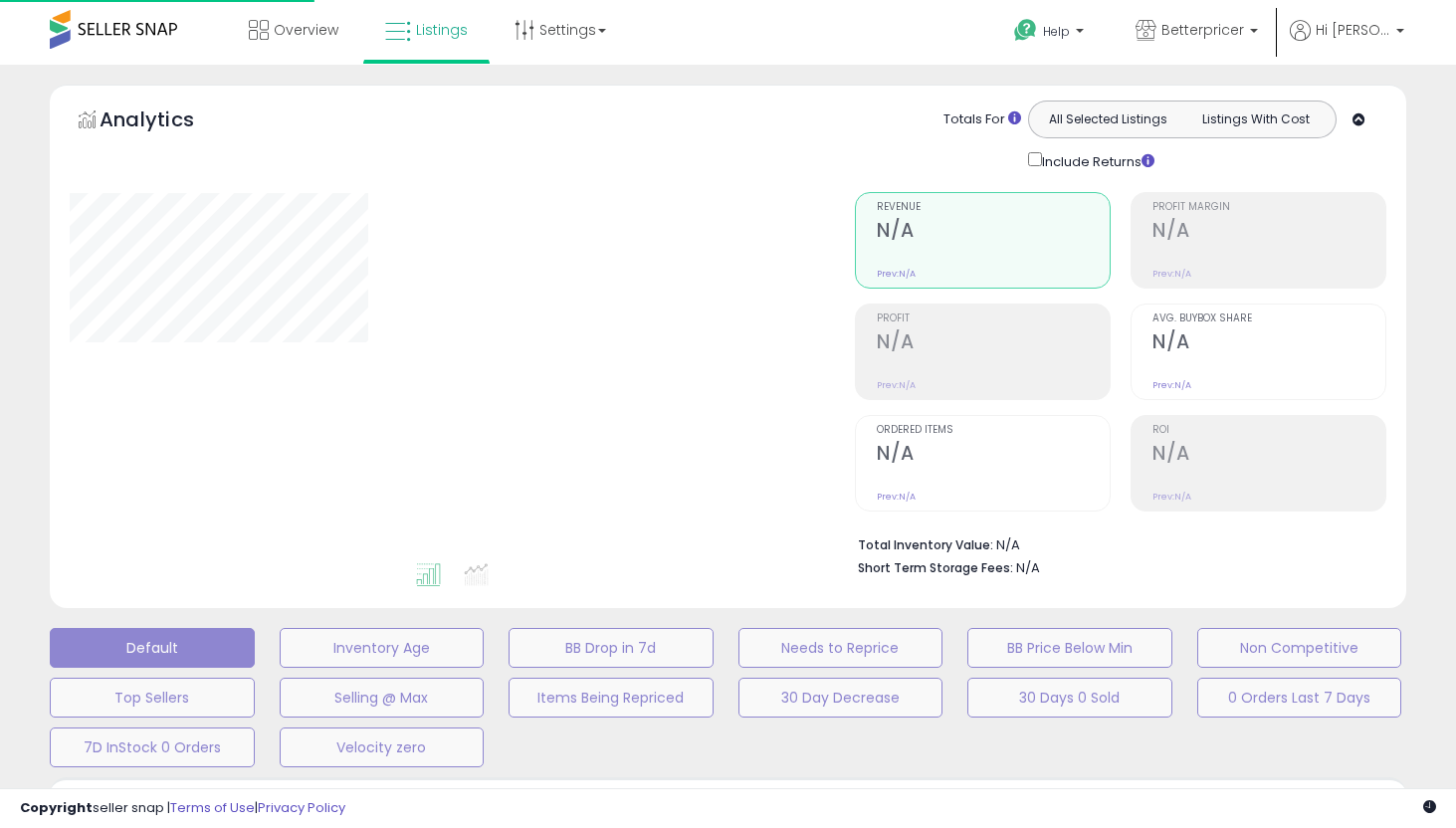 scroll, scrollTop: 0, scrollLeft: 0, axis: both 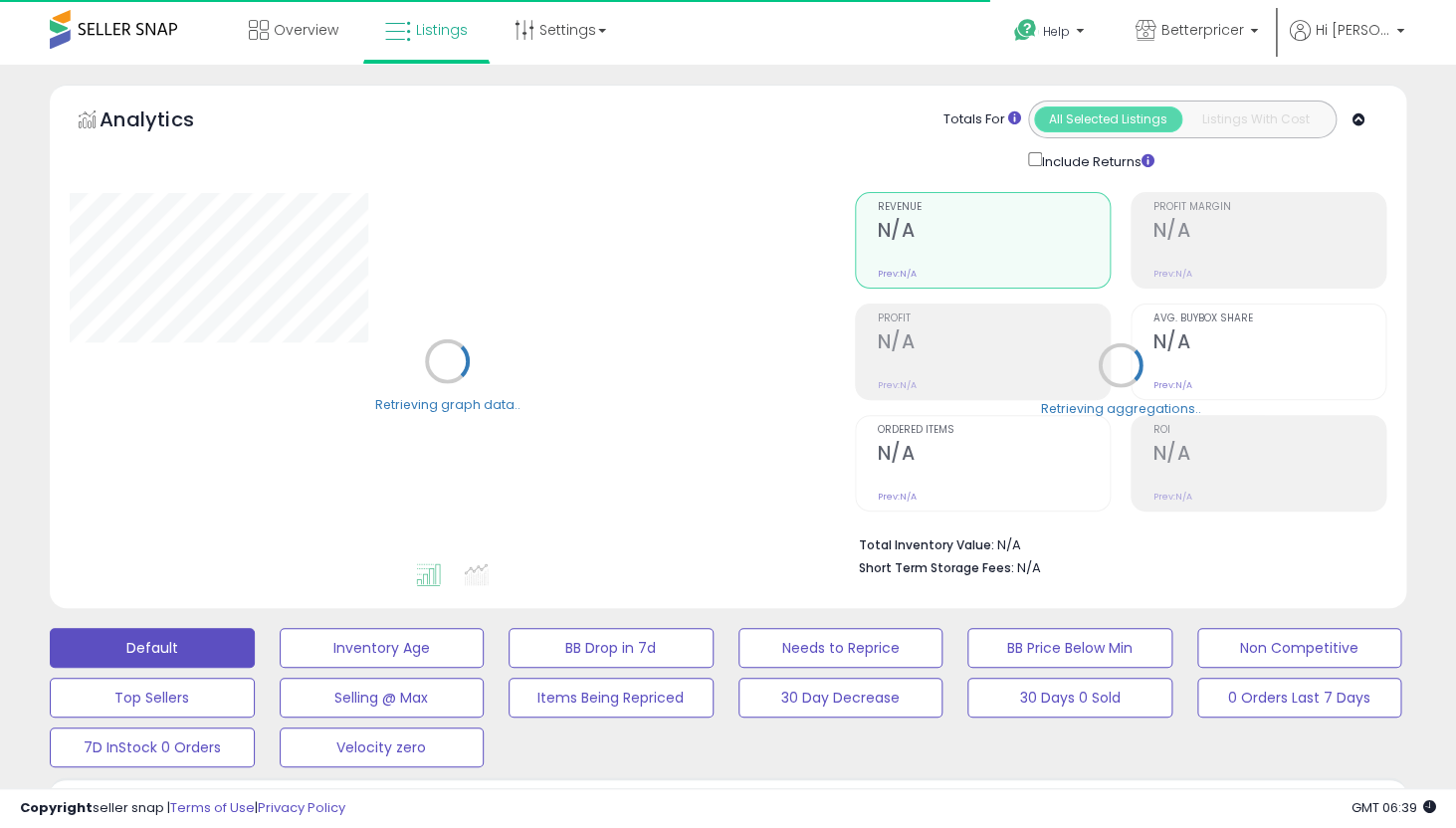 type on "**********" 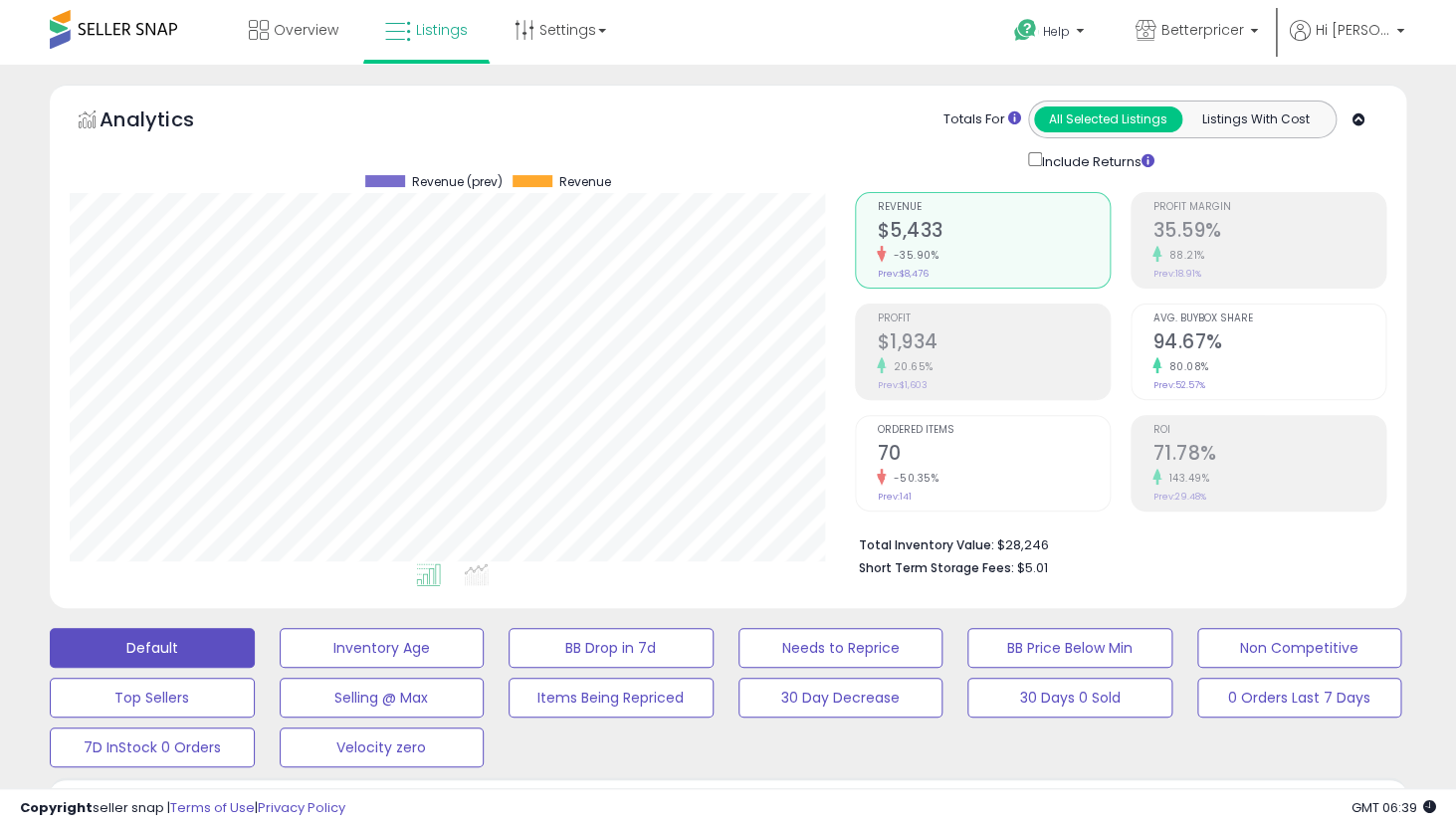 scroll, scrollTop: 994784, scrollLeft: 994430, axis: both 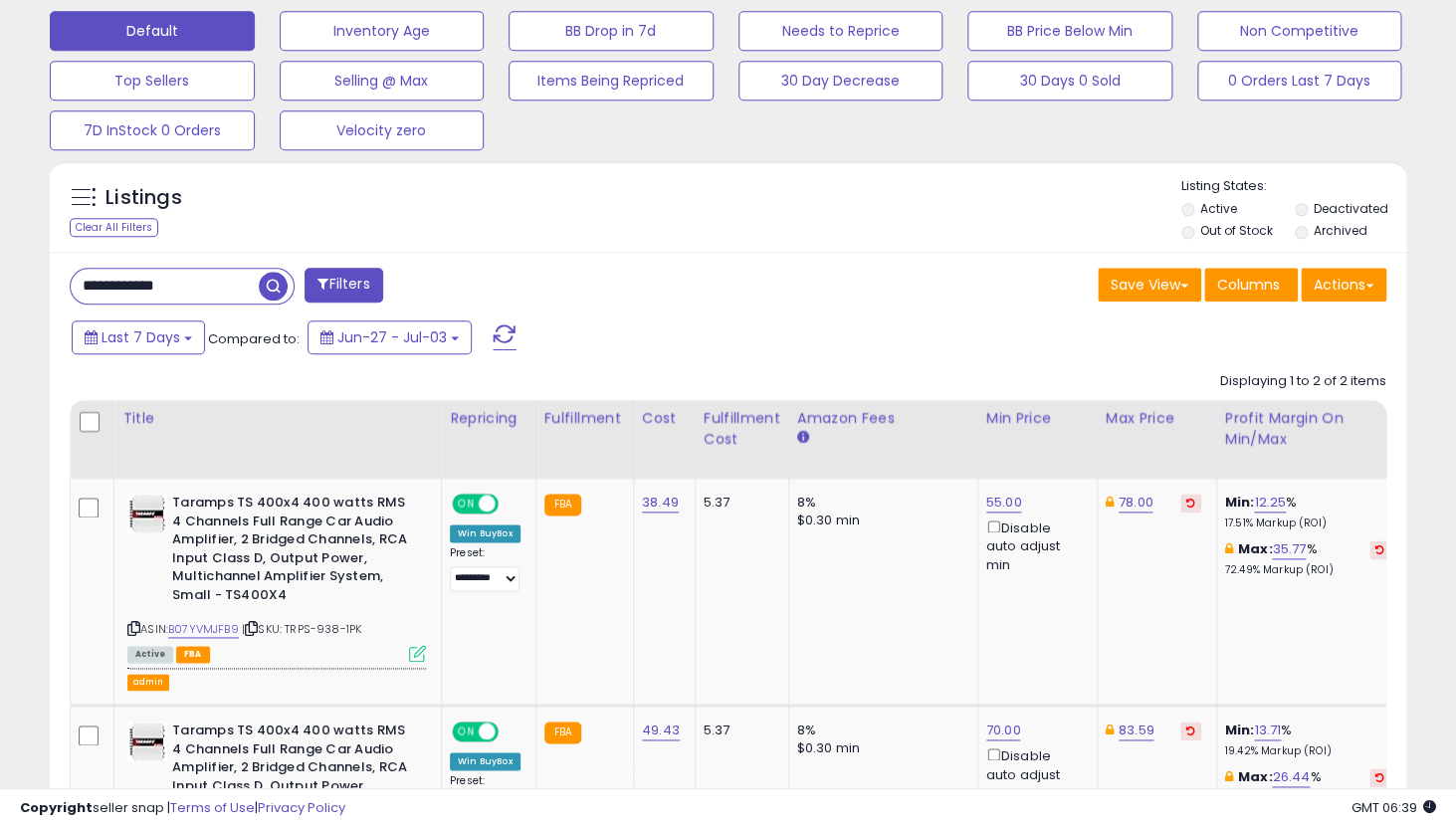 click on "**********" at bounding box center (164, 286) 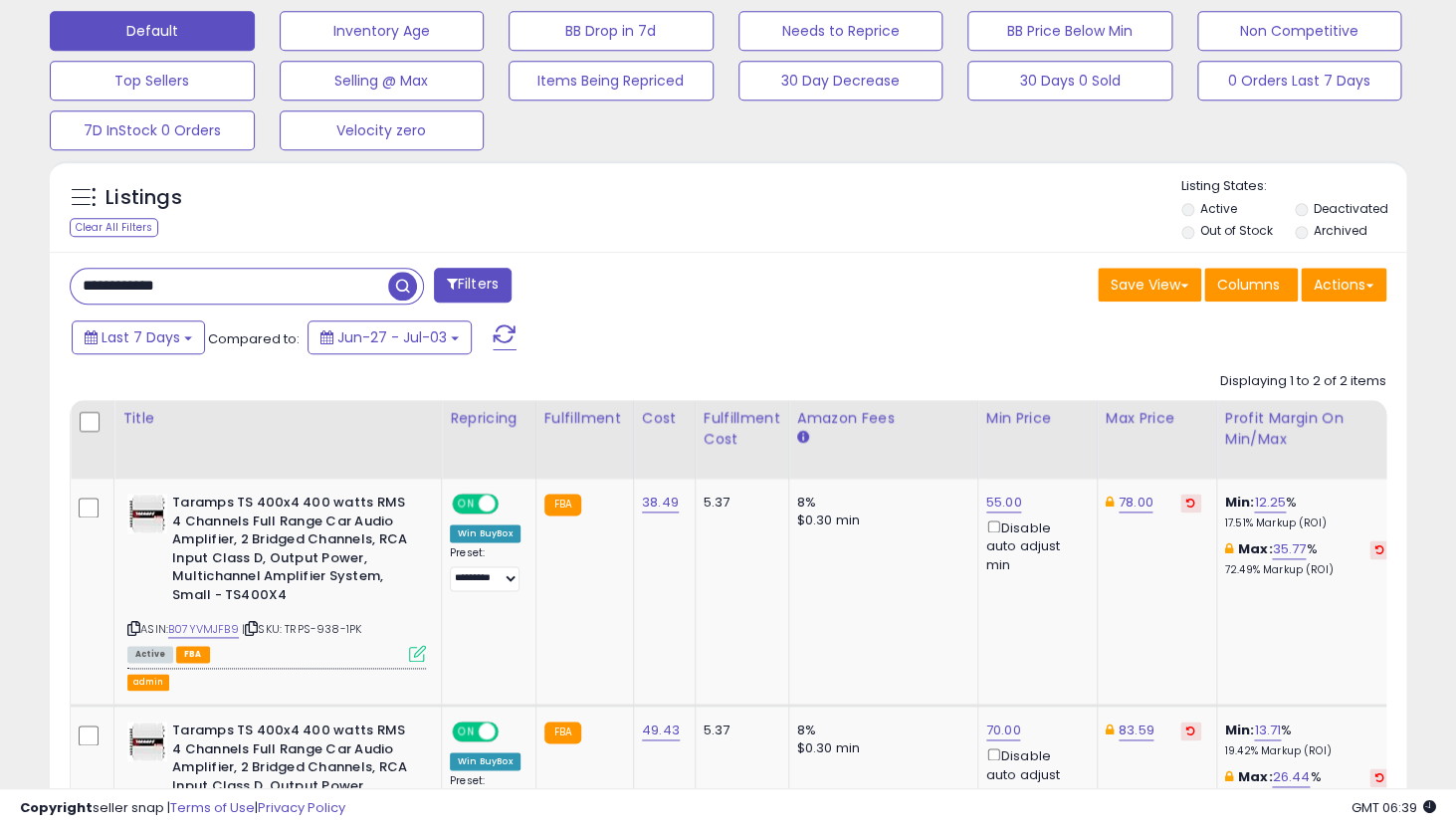 click on "**********" at bounding box center (229, 286) 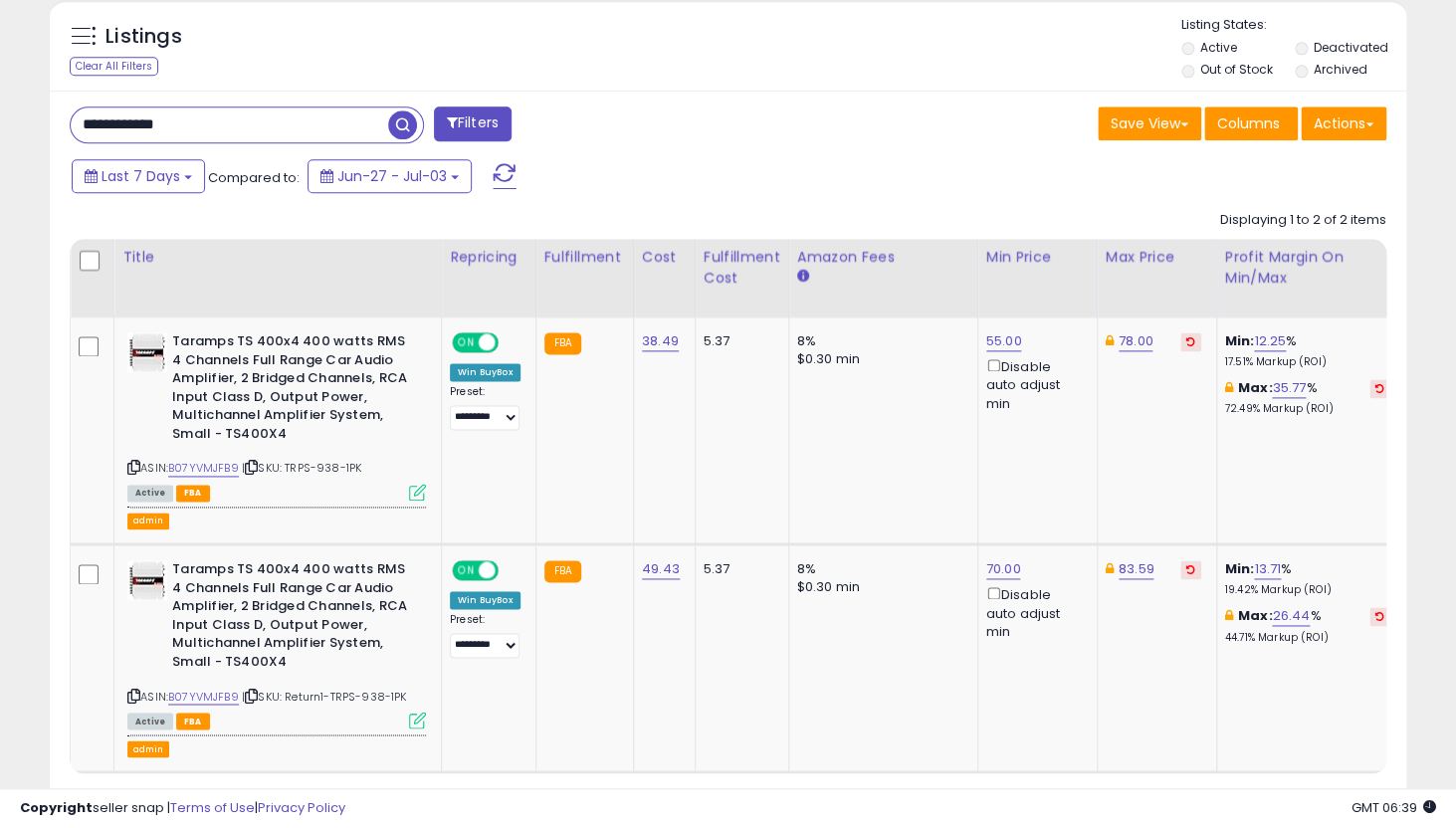 scroll, scrollTop: 779, scrollLeft: 0, axis: vertical 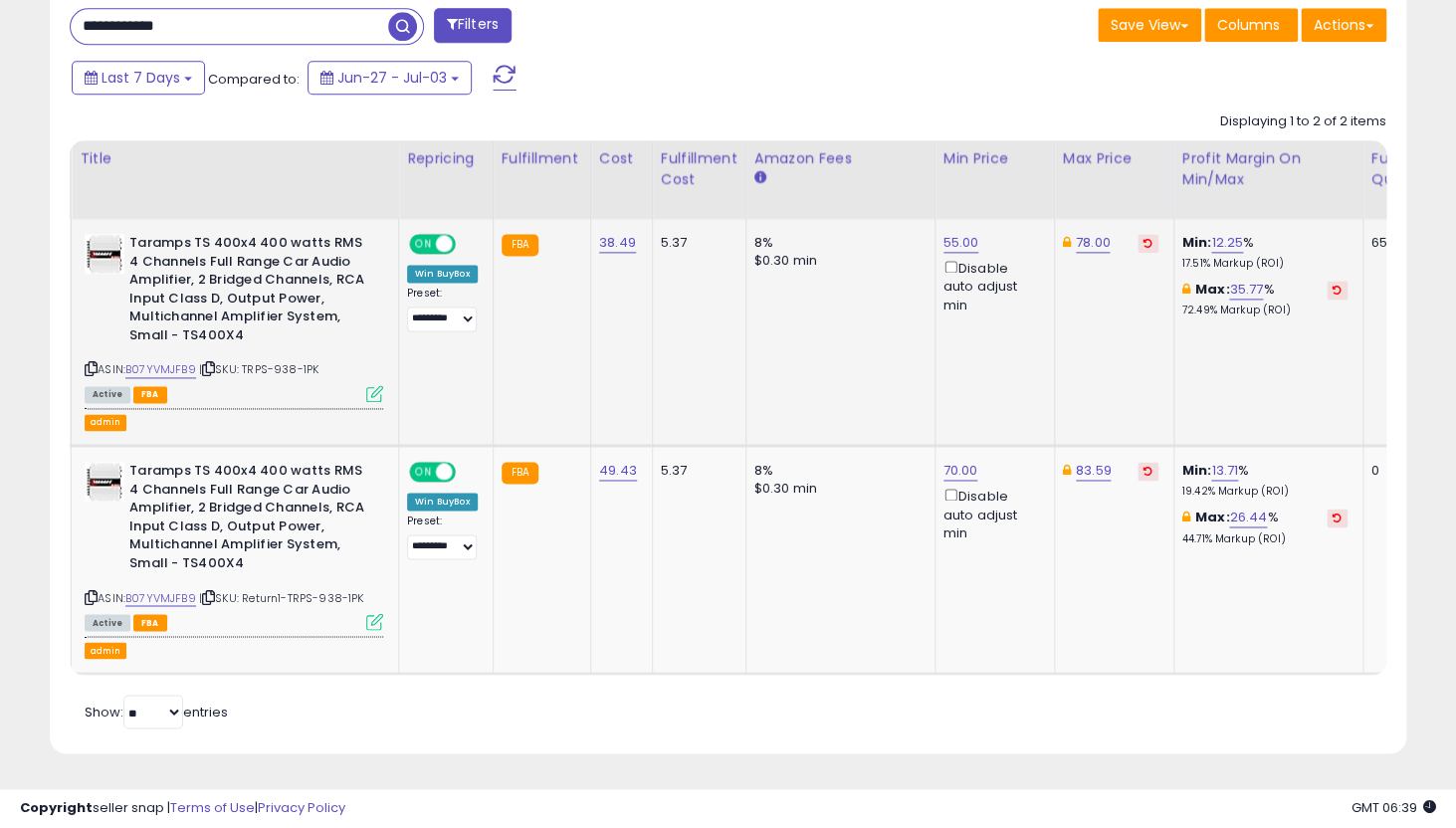 click at bounding box center [374, 393] 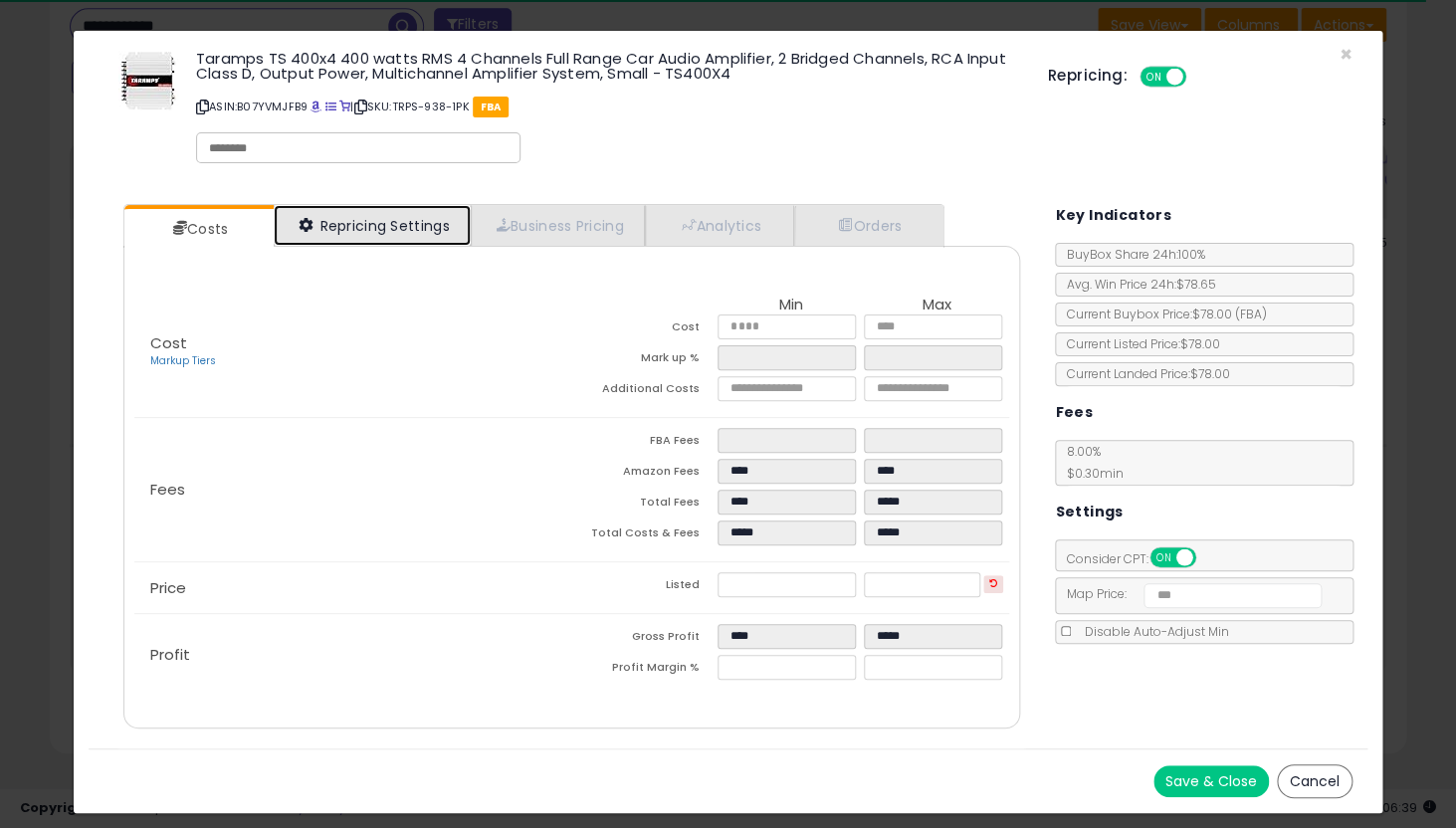 click on "Repricing Settings" at bounding box center (372, 225) 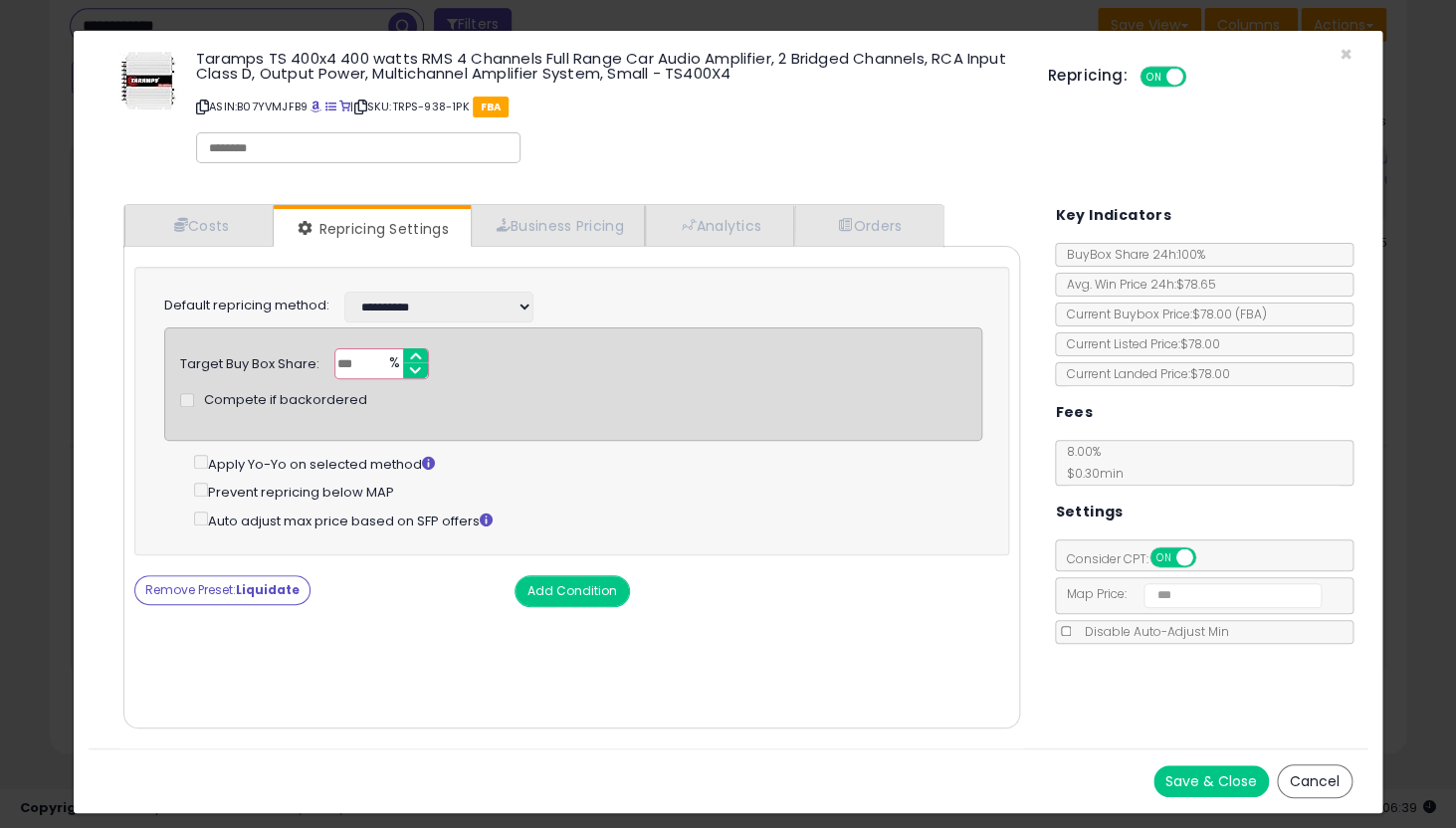 click on "× Close
Taramps TS 400x4 400 watts RMS 4 Channels Full Range Car Audio Amplifier, 2 Bridged Channels, RCA Input Class D, Output Power, Multichannel Amplifier System, Small - TS400X4
ASIN:  B07YVMJFB9
|
SKU:  TRPS-938-1PK
FBA
Repricing:
ON   OFF" 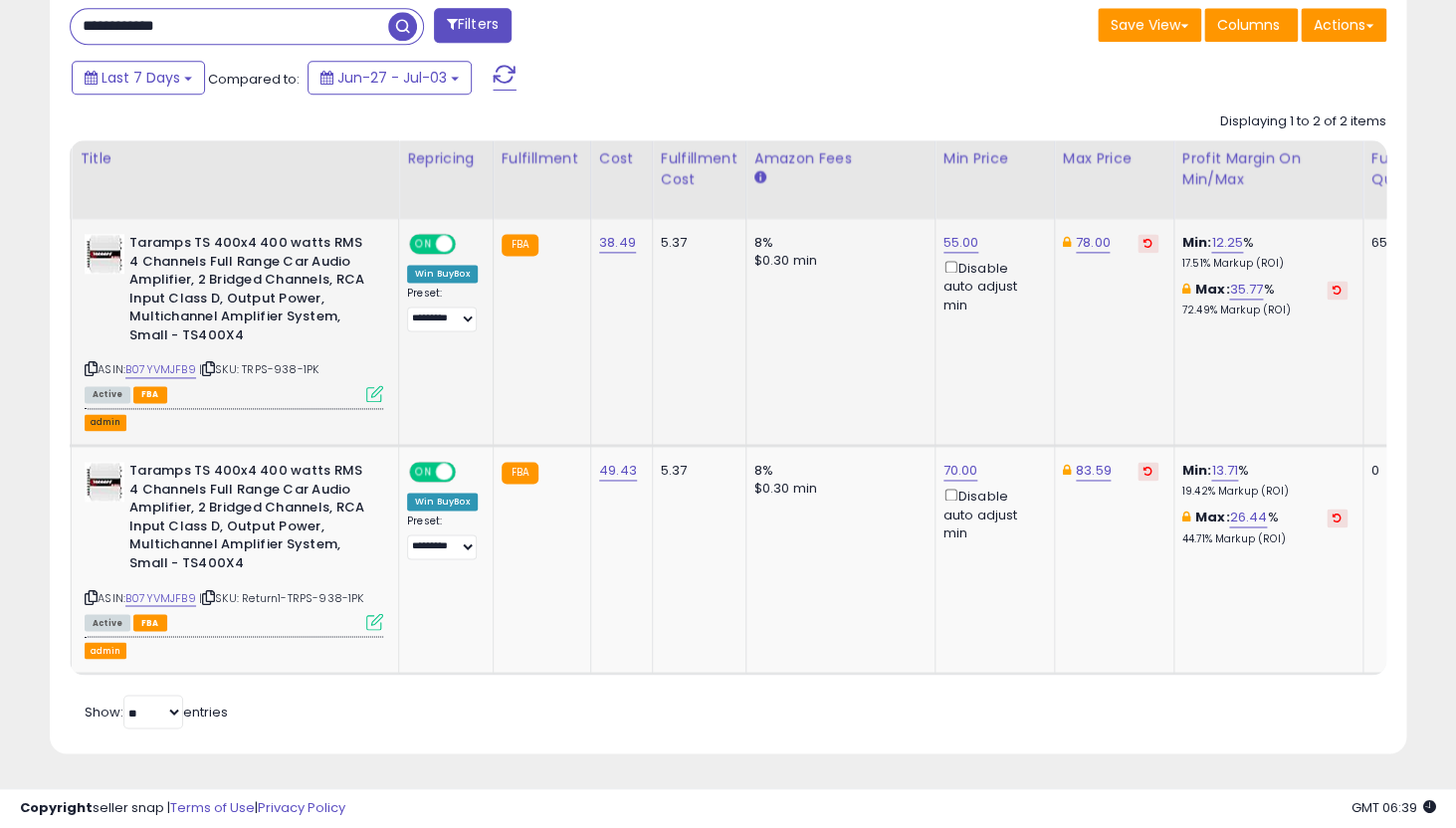 click on "admin" at bounding box center (105, 422) 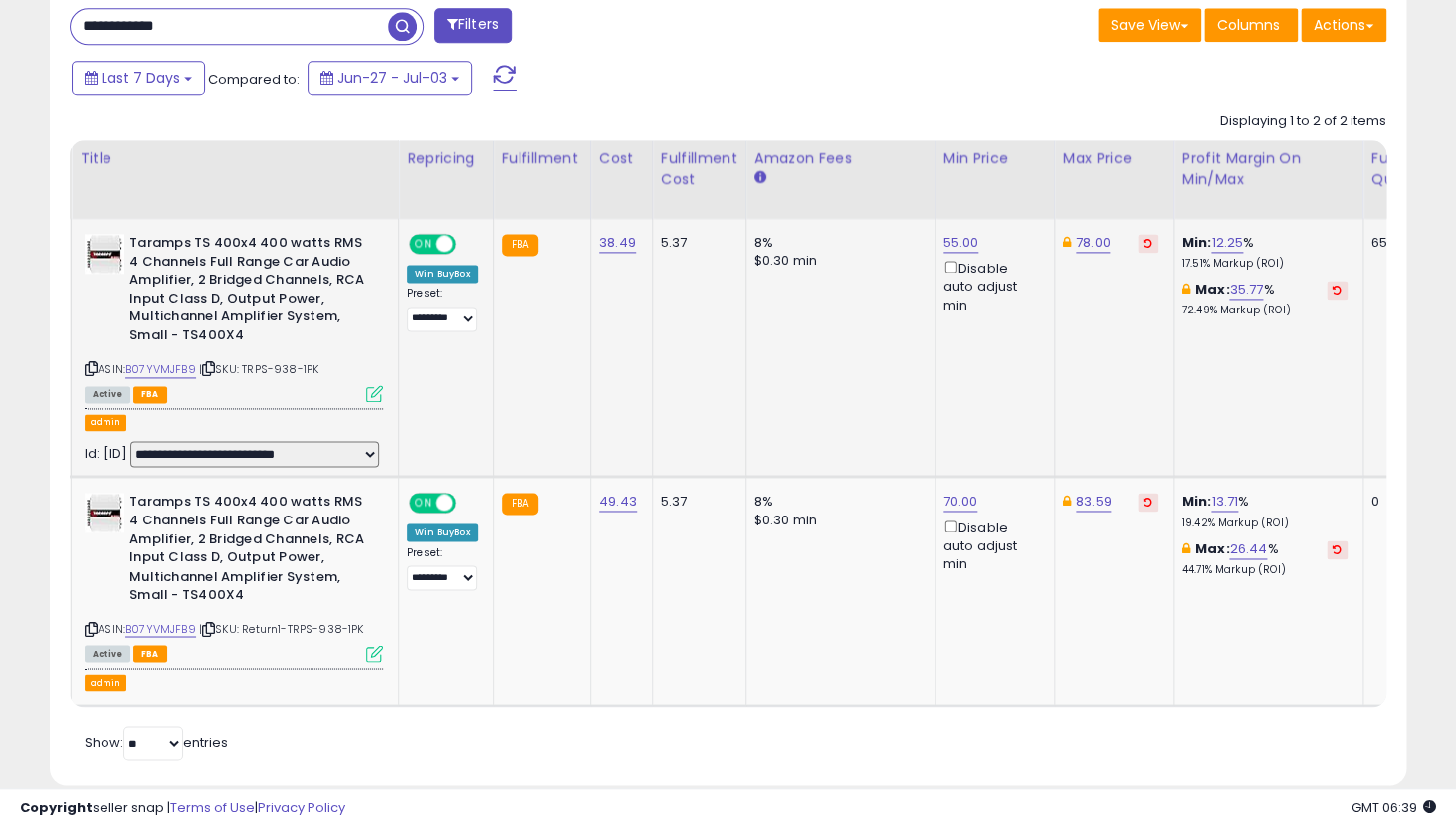 select on "**********" 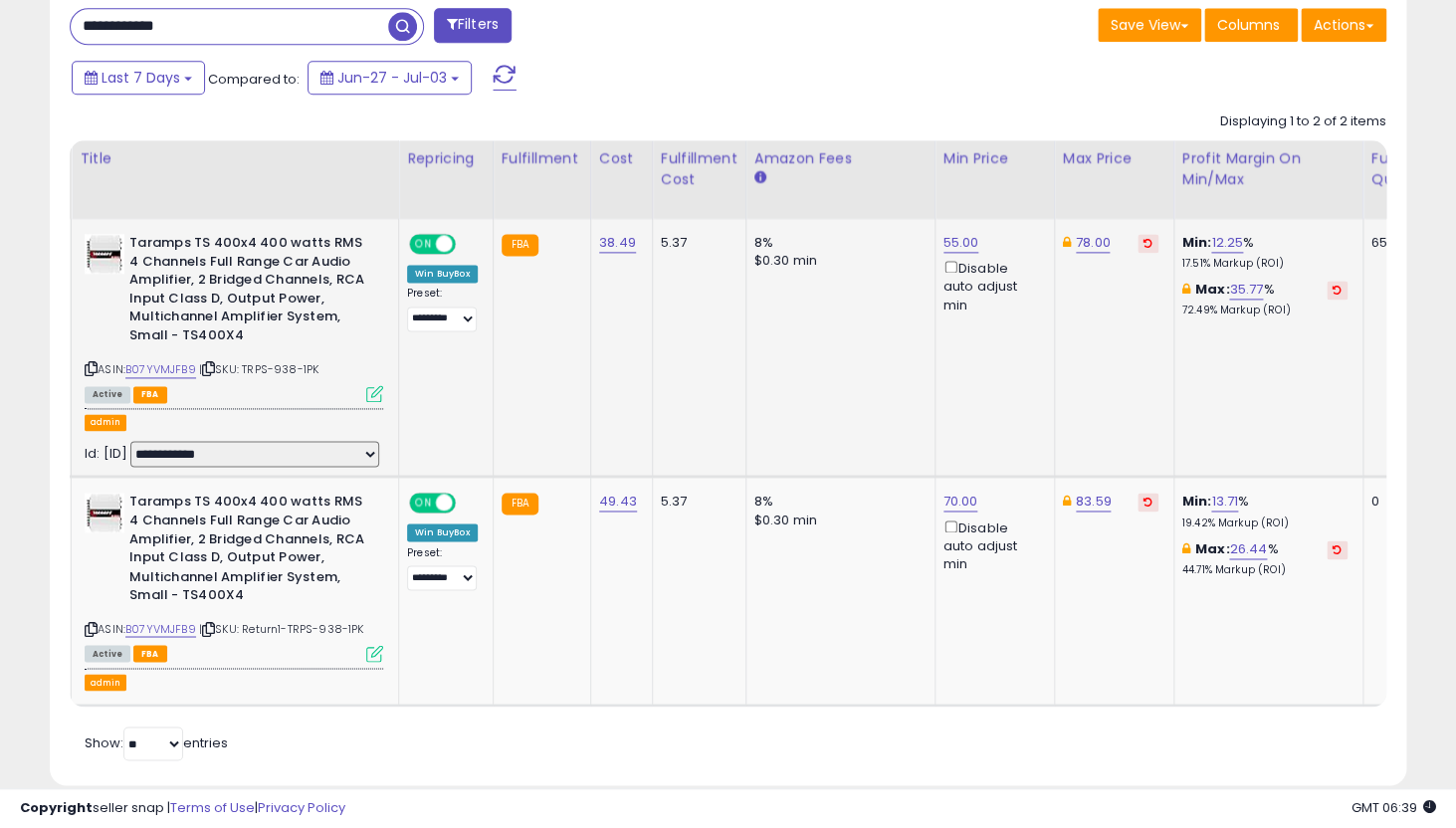 click on "**********" at bounding box center [0, 0] 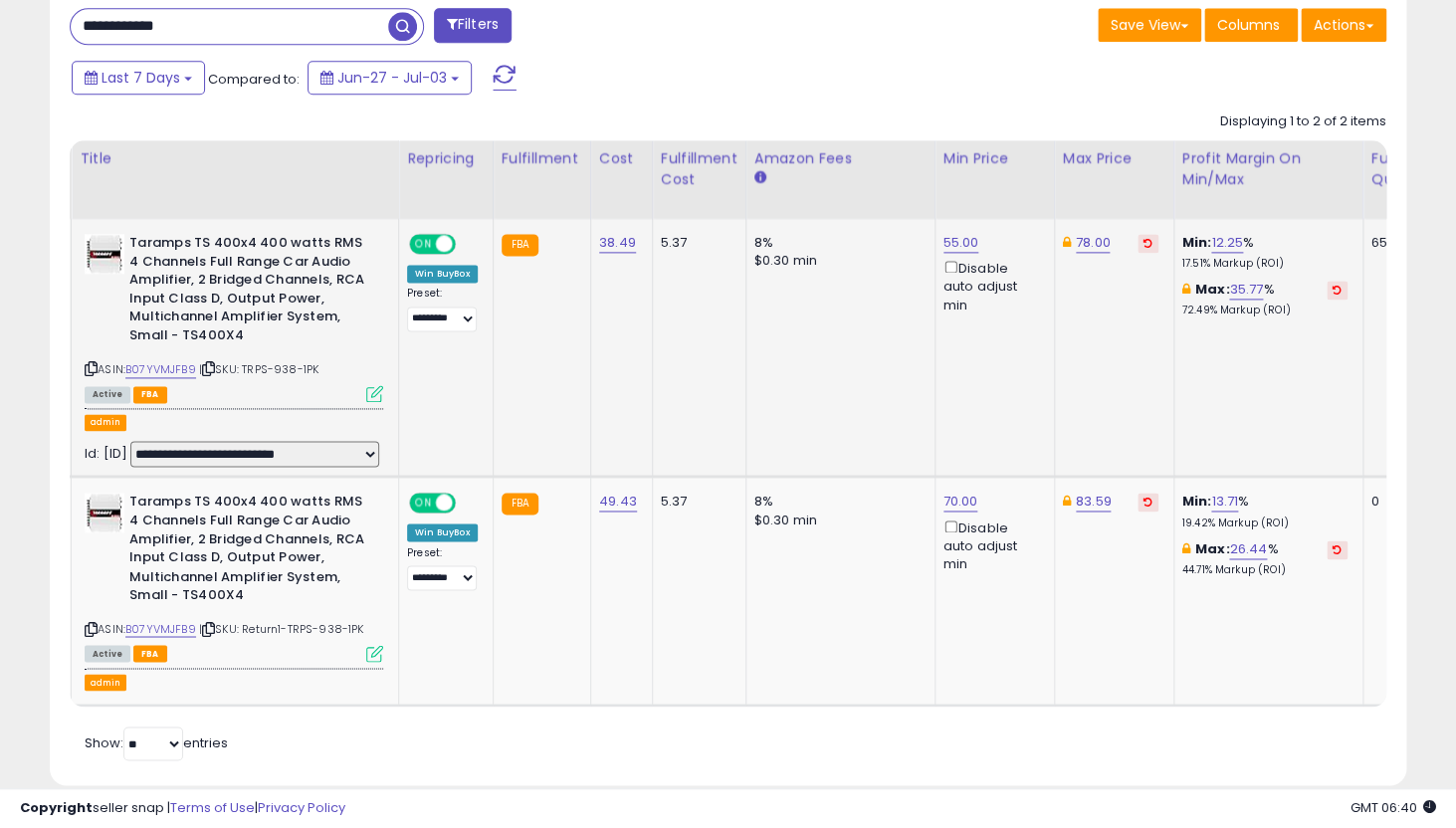 scroll, scrollTop: 0, scrollLeft: 489, axis: horizontal 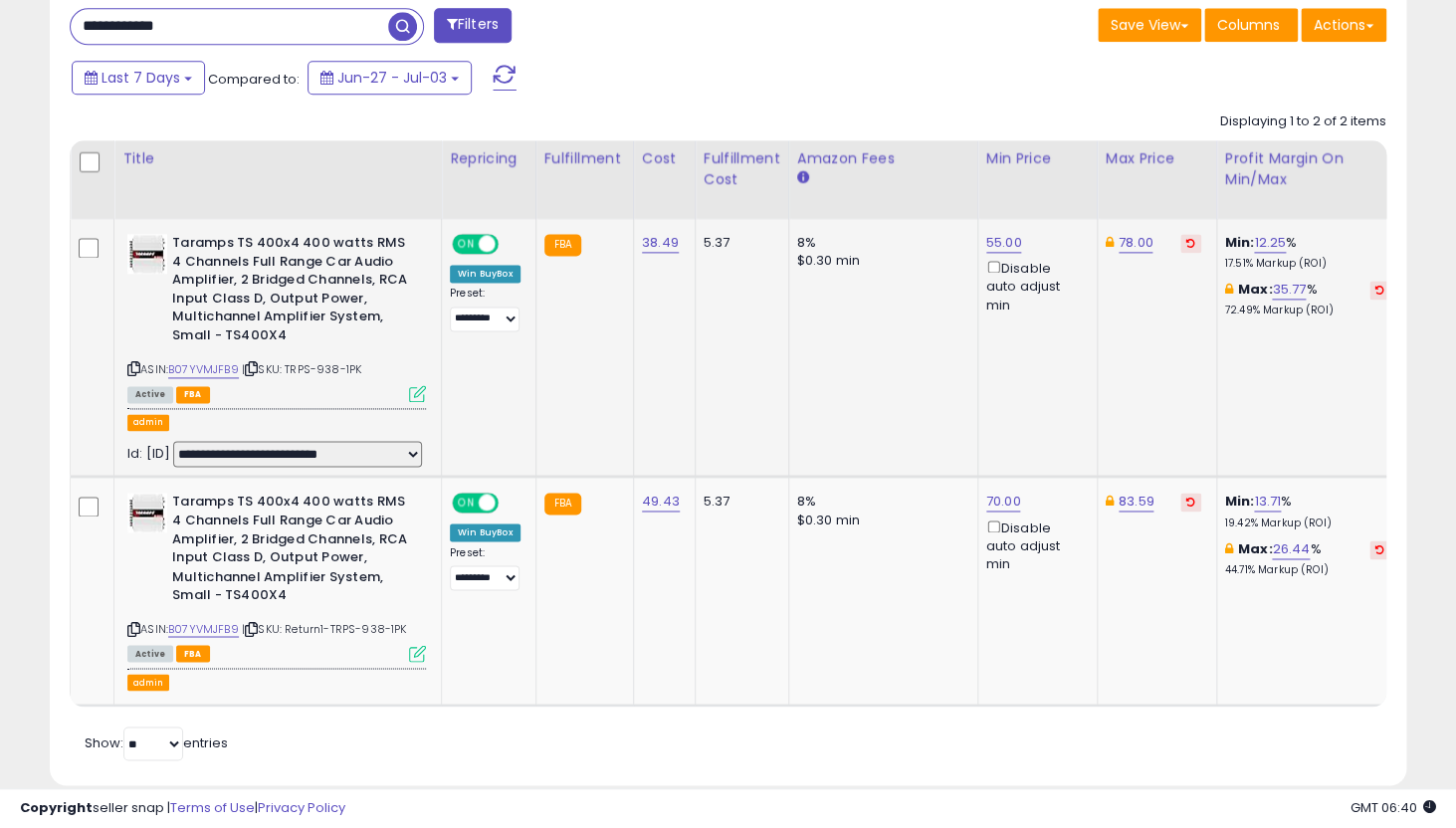 click on "**********" 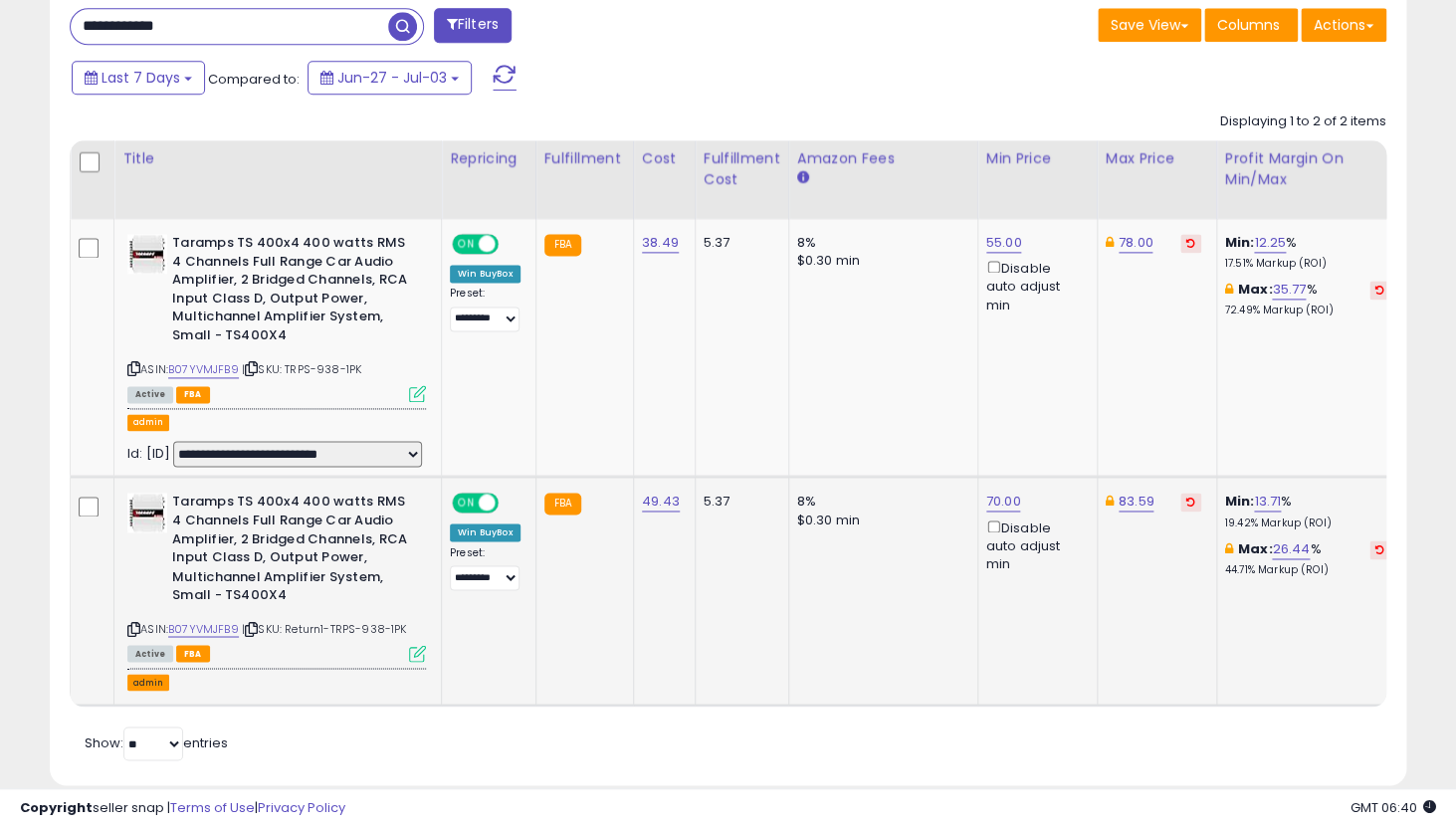 click on "admin" at bounding box center (148, 682) 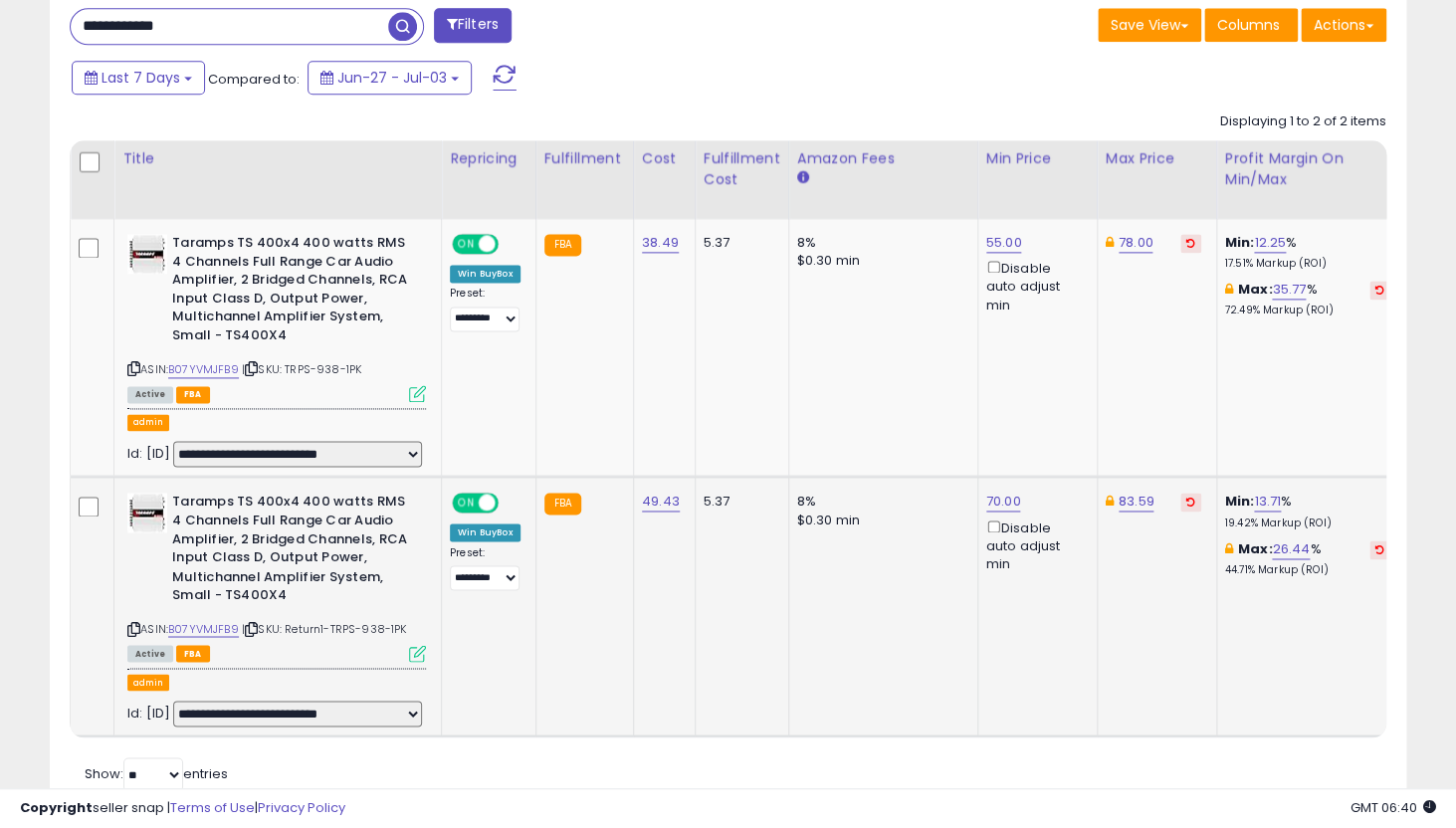 click on "**********" at bounding box center (298, 714) 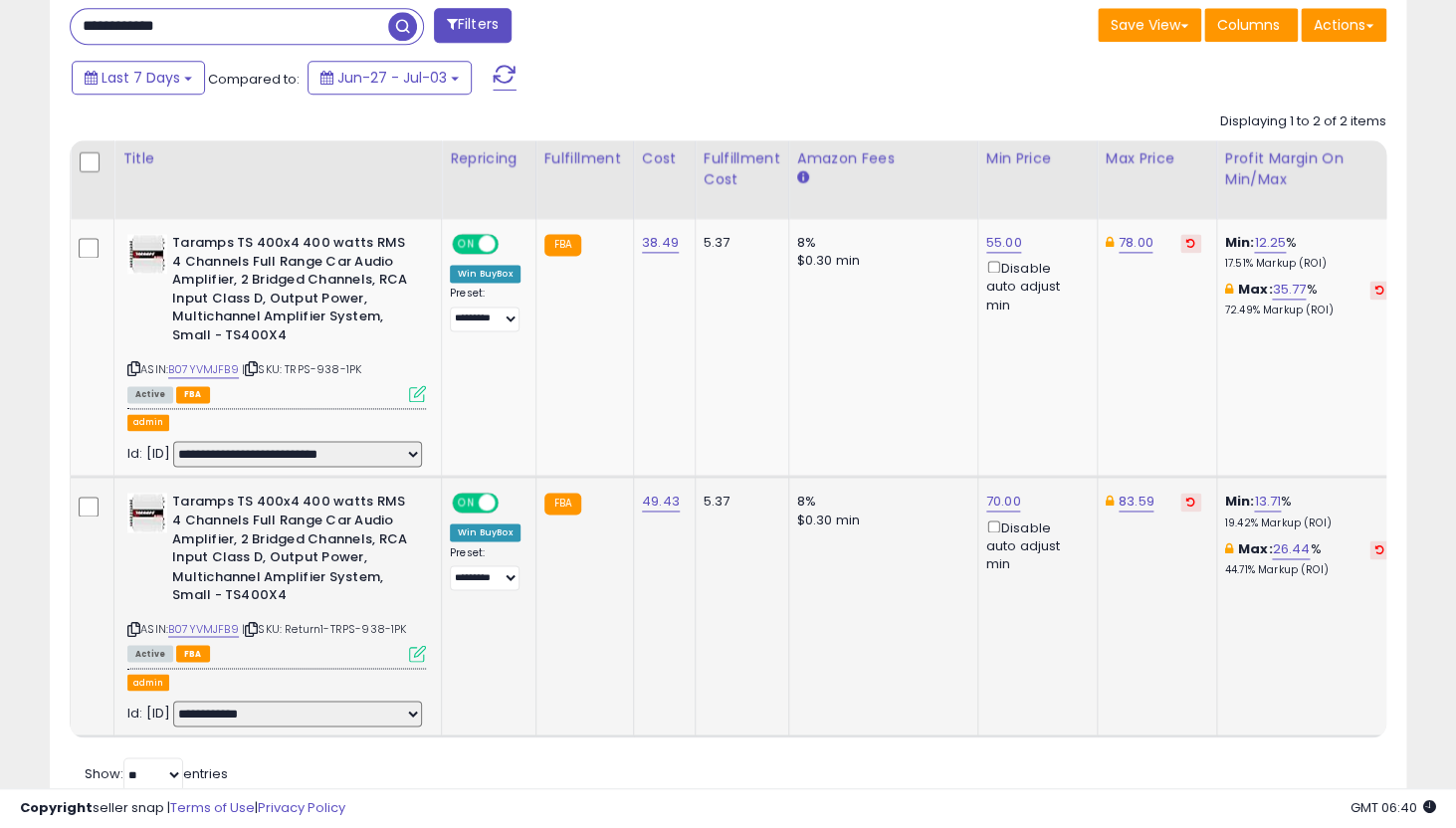 click on "**********" at bounding box center [0, 0] 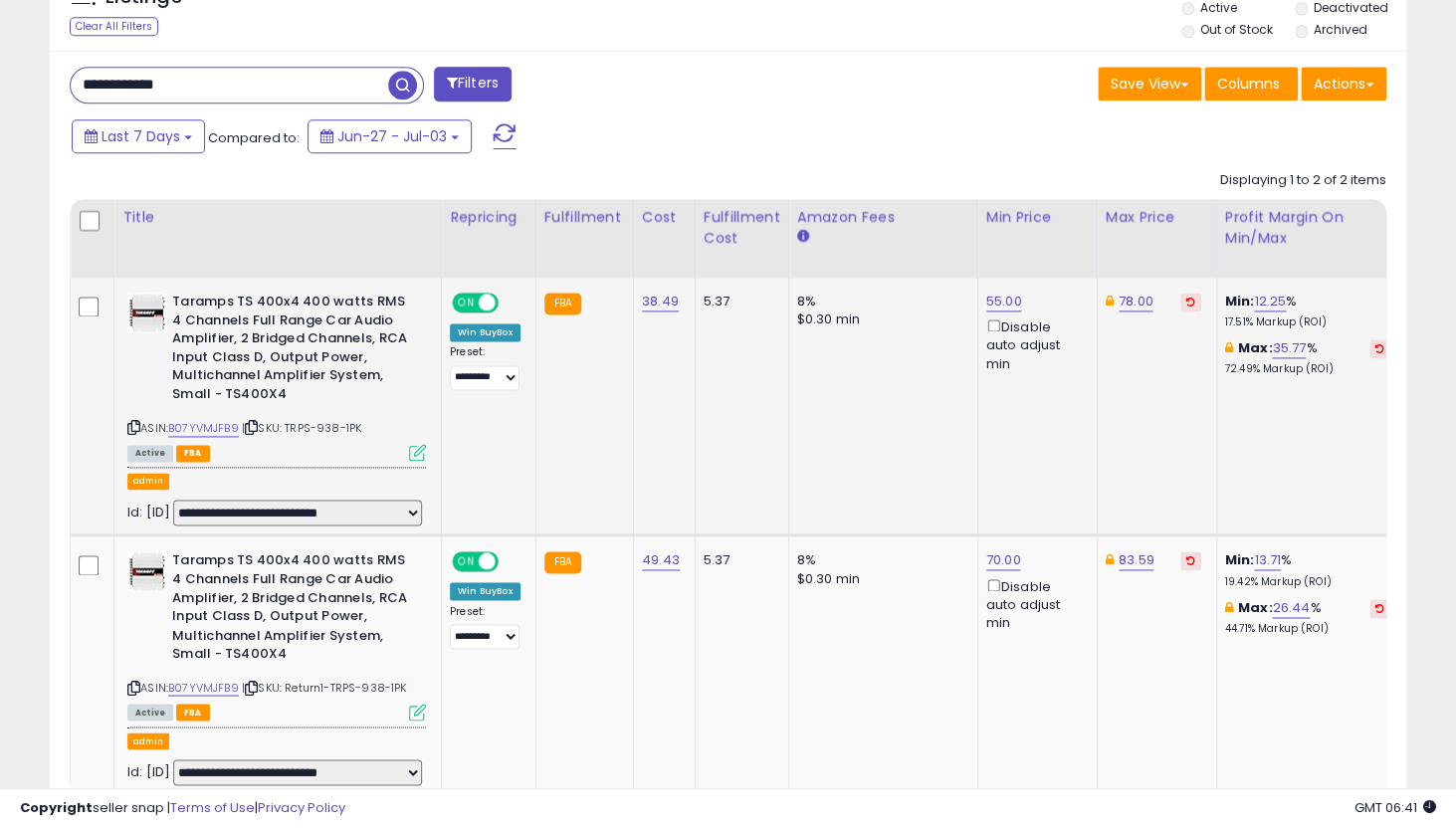 select on "**********" 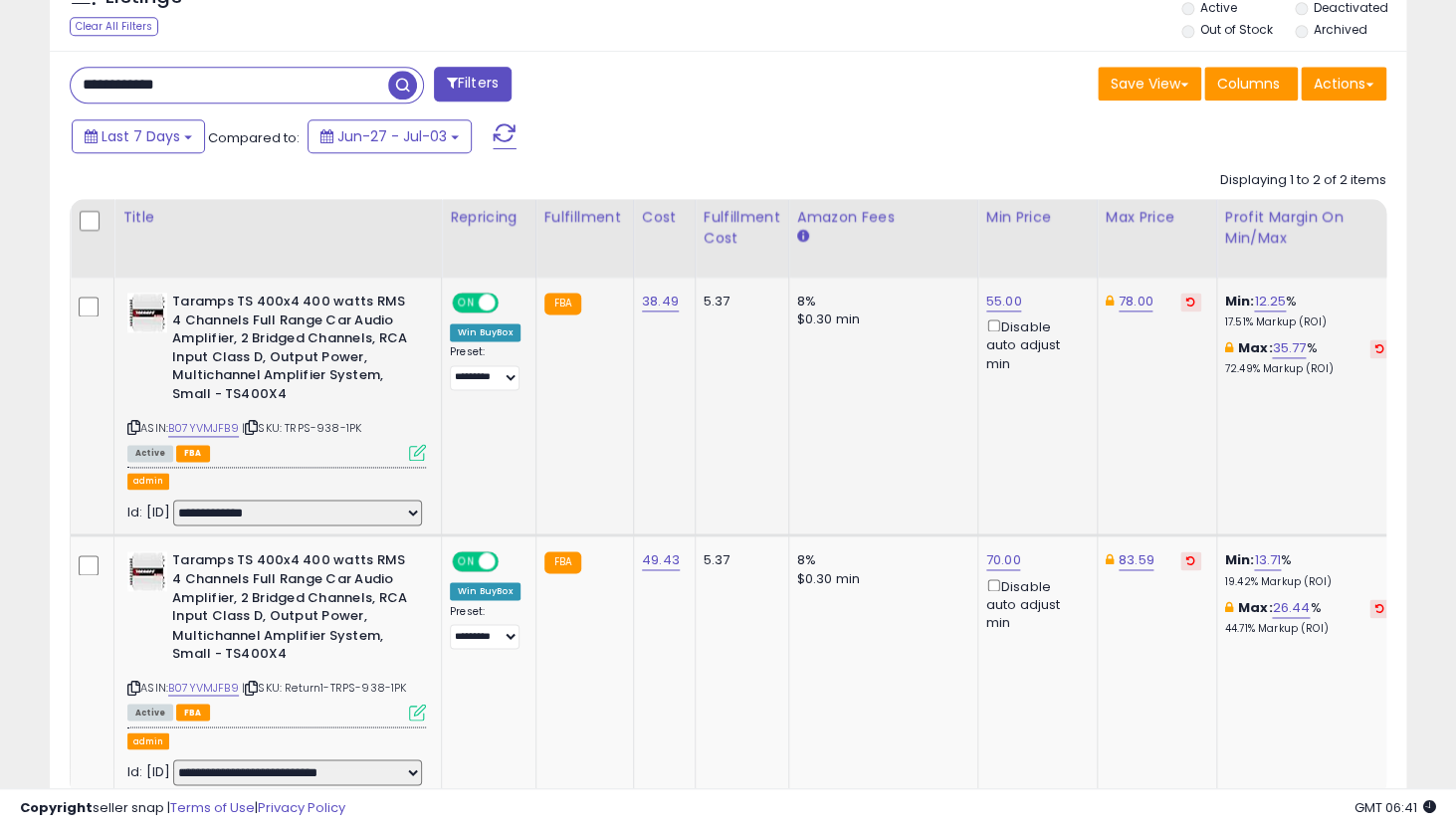 click on "**********" at bounding box center [0, 0] 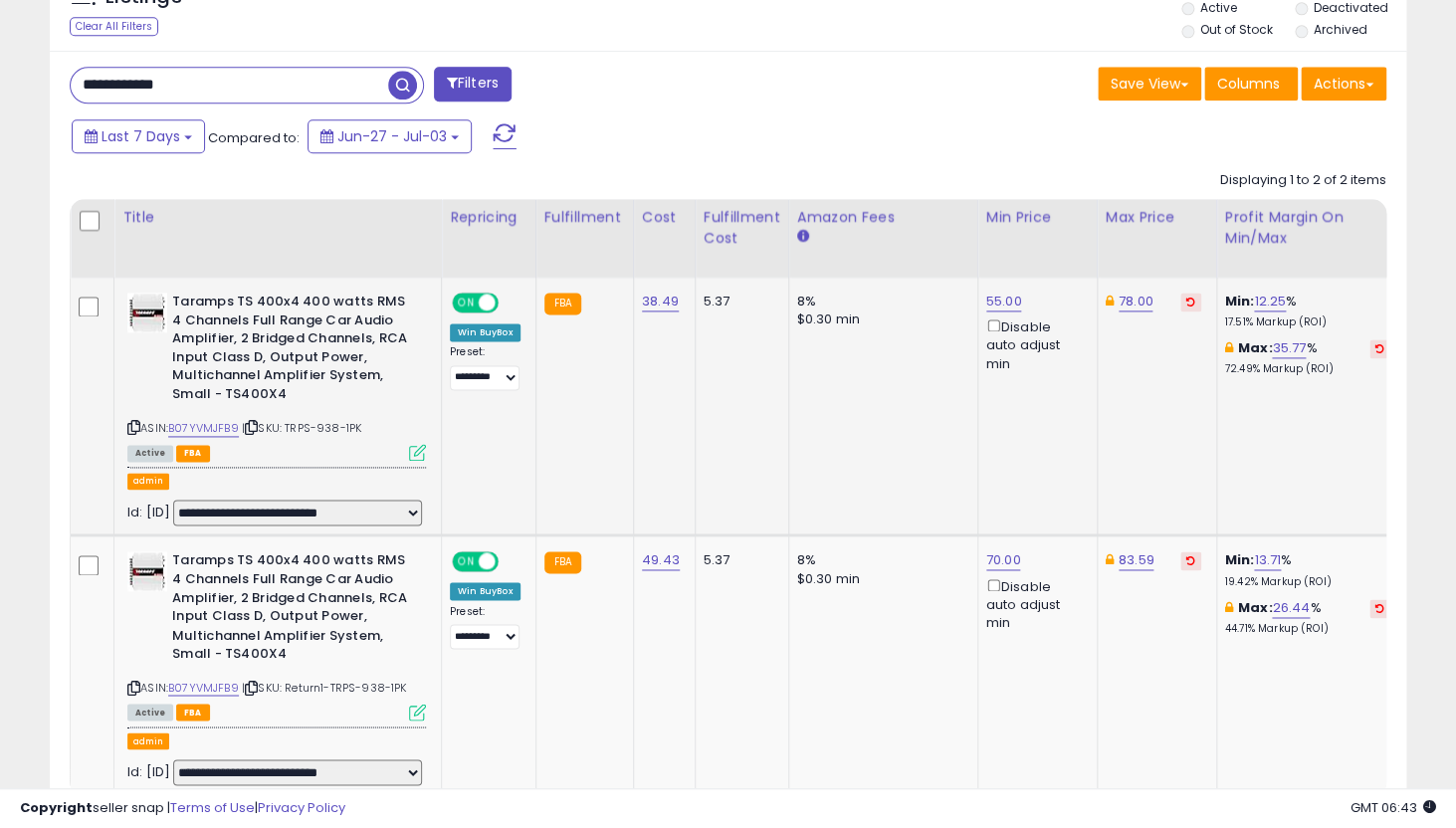 click on "**********" at bounding box center [277, 510] 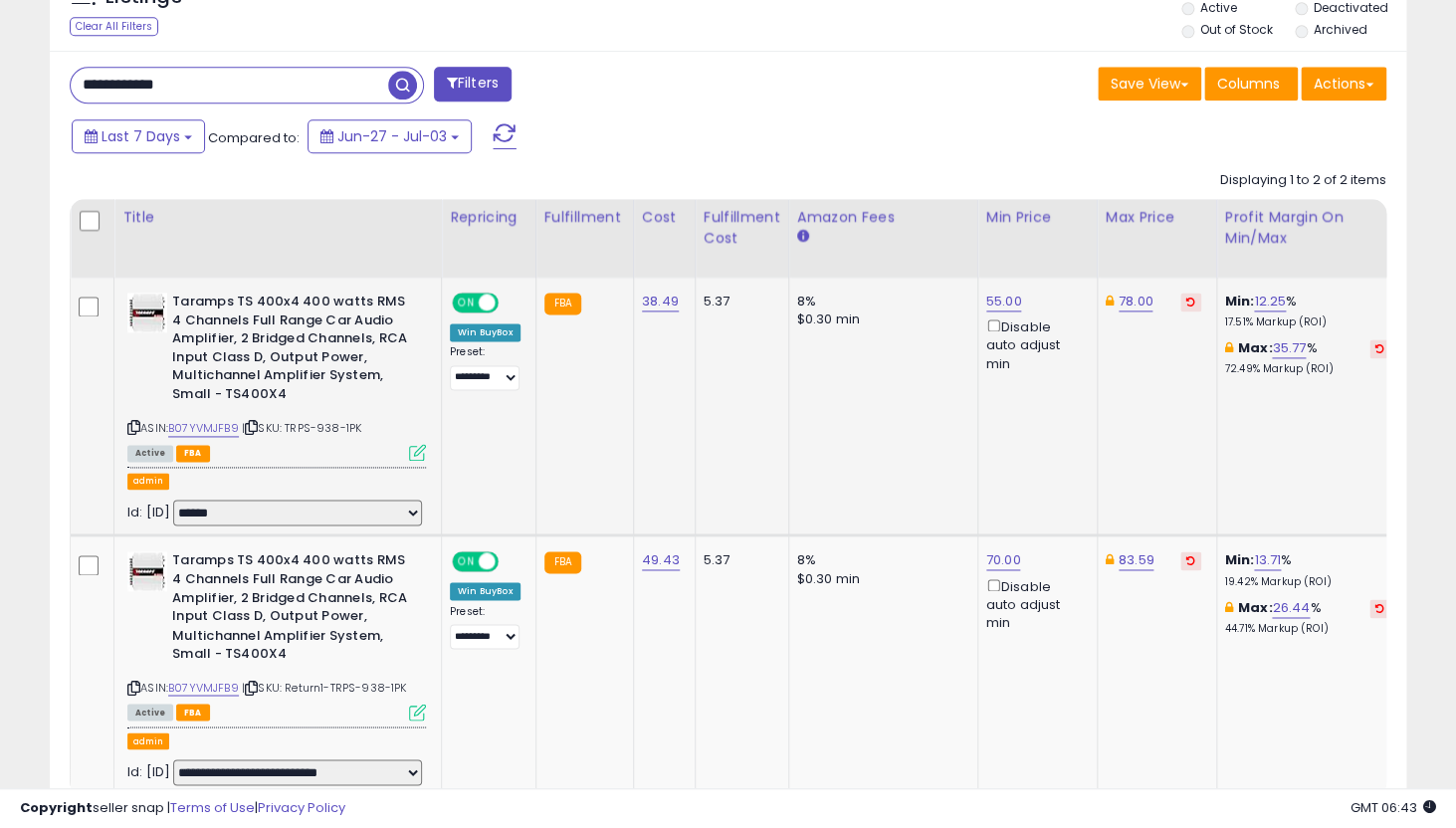 click on "******" at bounding box center (0, 0) 